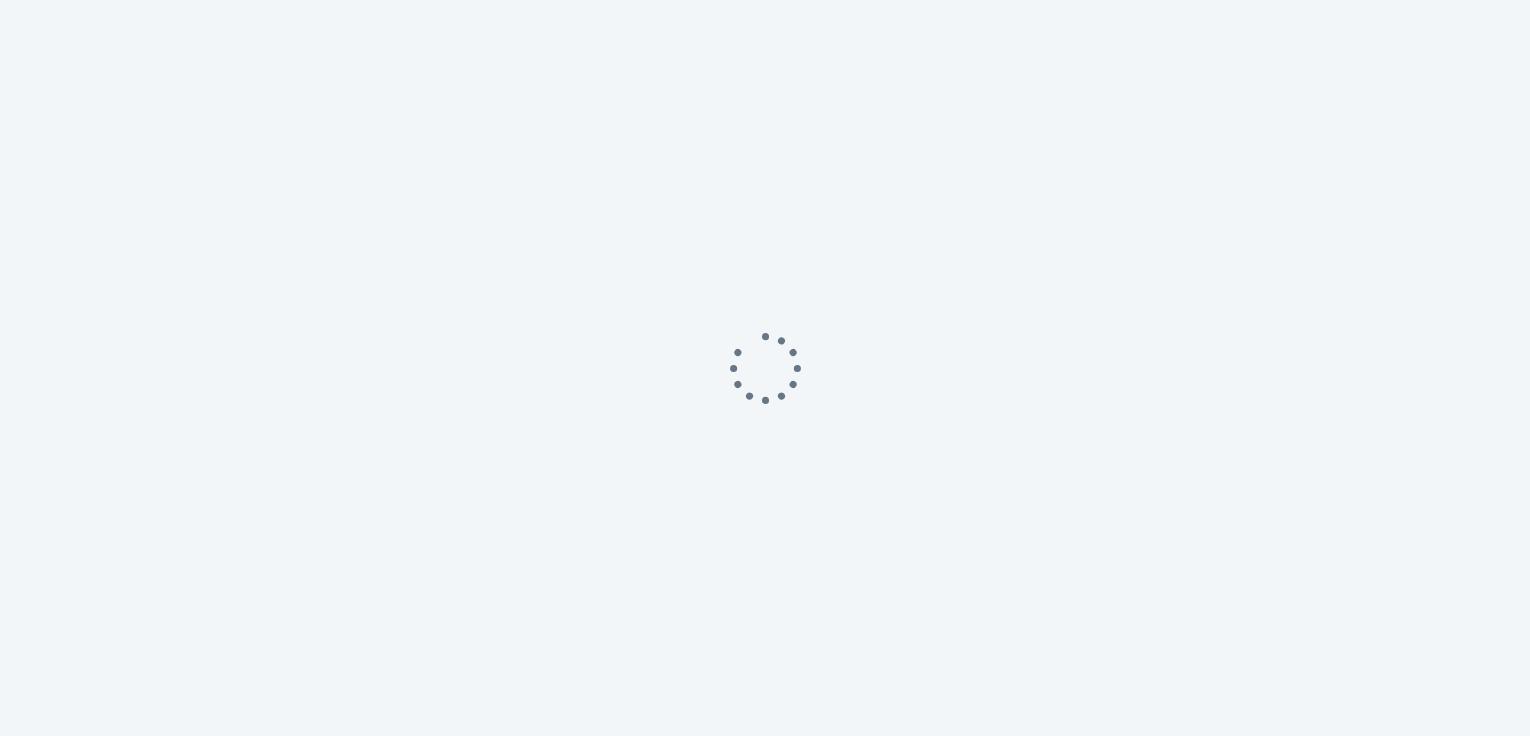 scroll, scrollTop: 0, scrollLeft: 0, axis: both 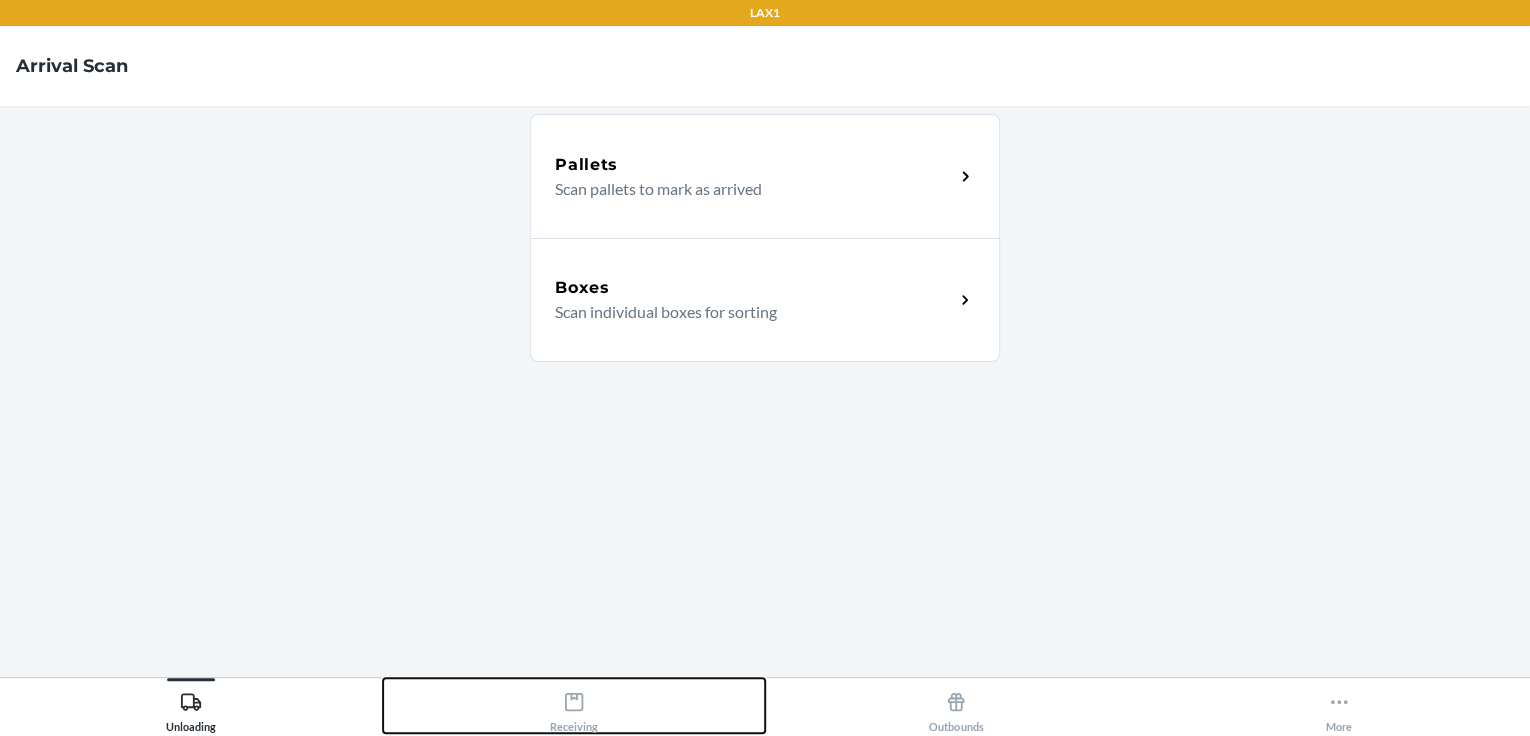 click 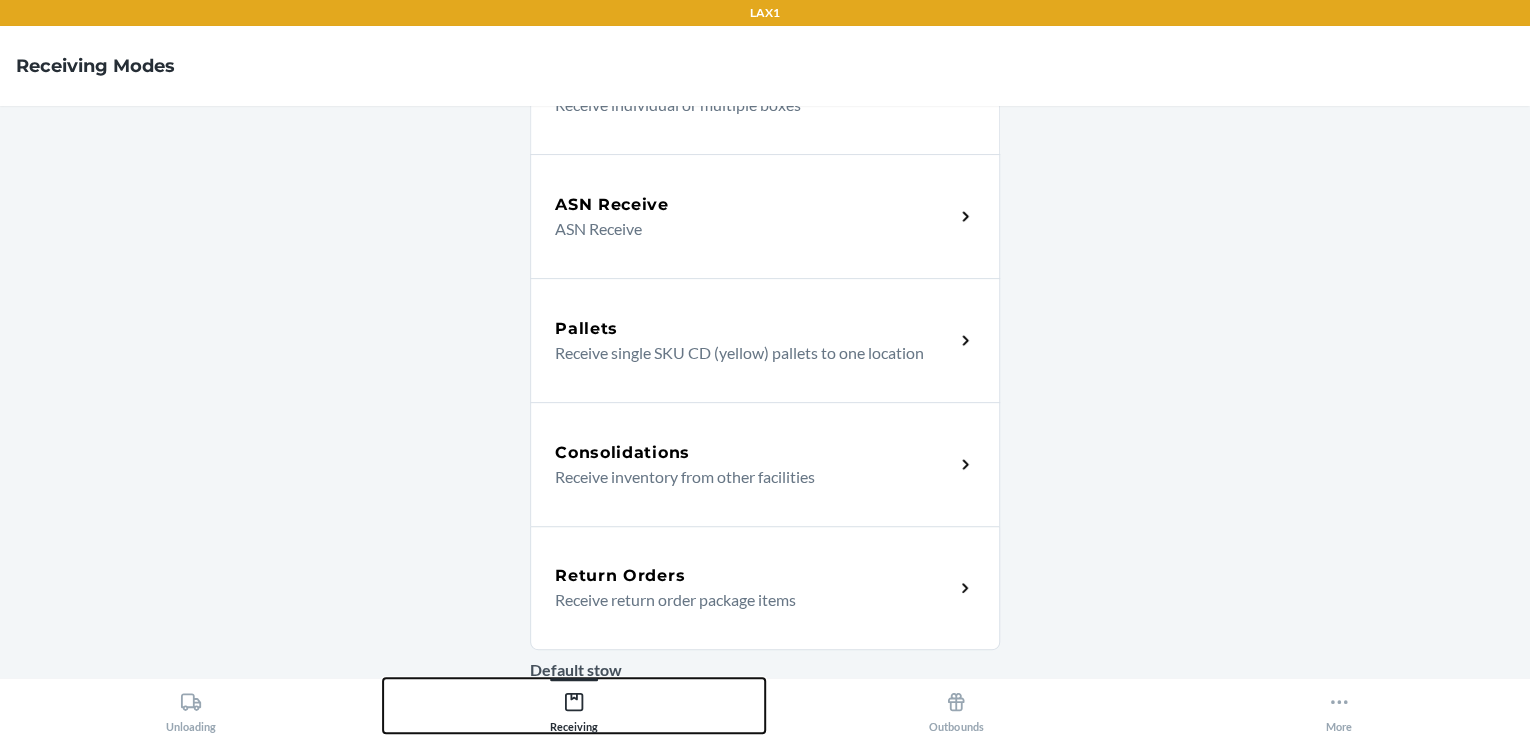 scroll, scrollTop: 240, scrollLeft: 0, axis: vertical 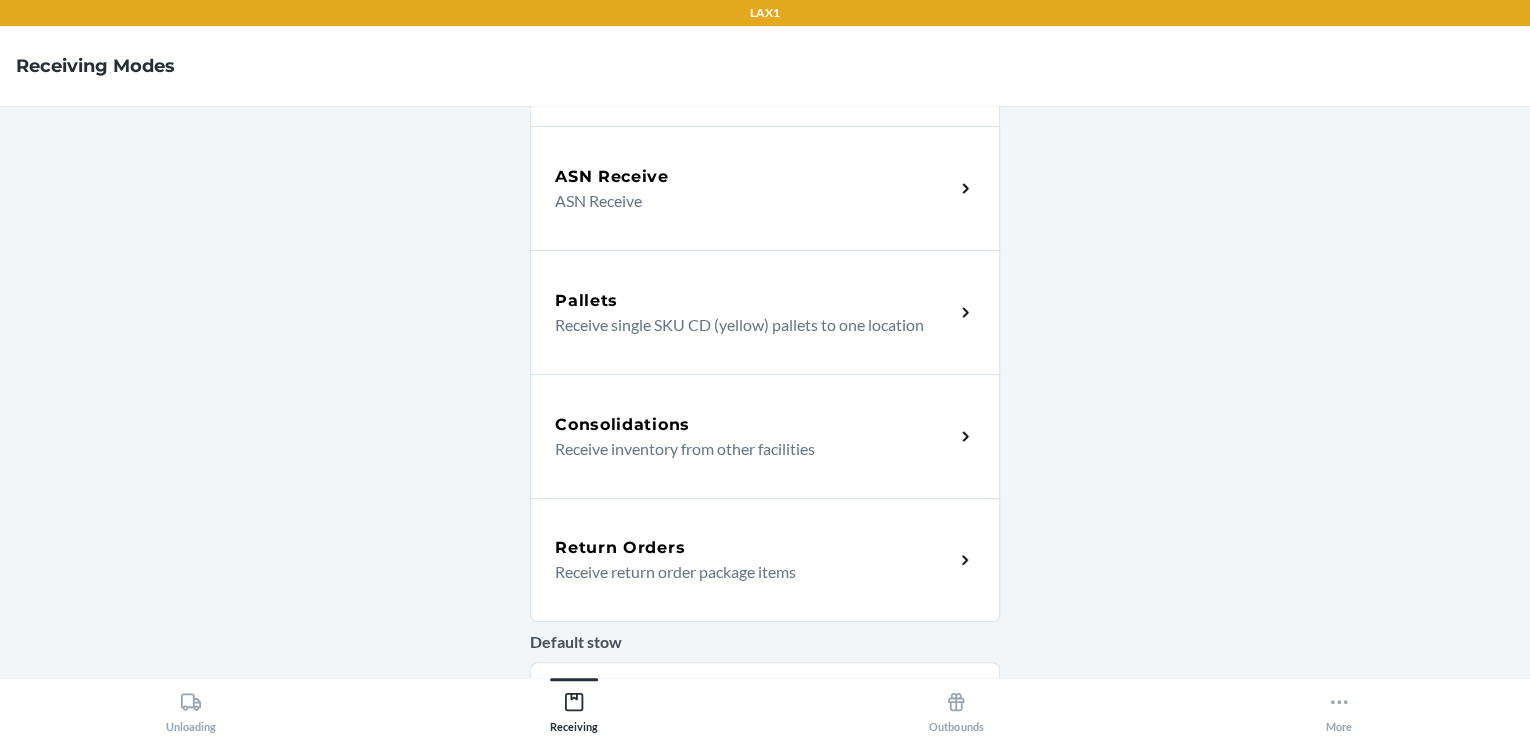click on "Return Orders Receive return order package items" at bounding box center (765, 560) 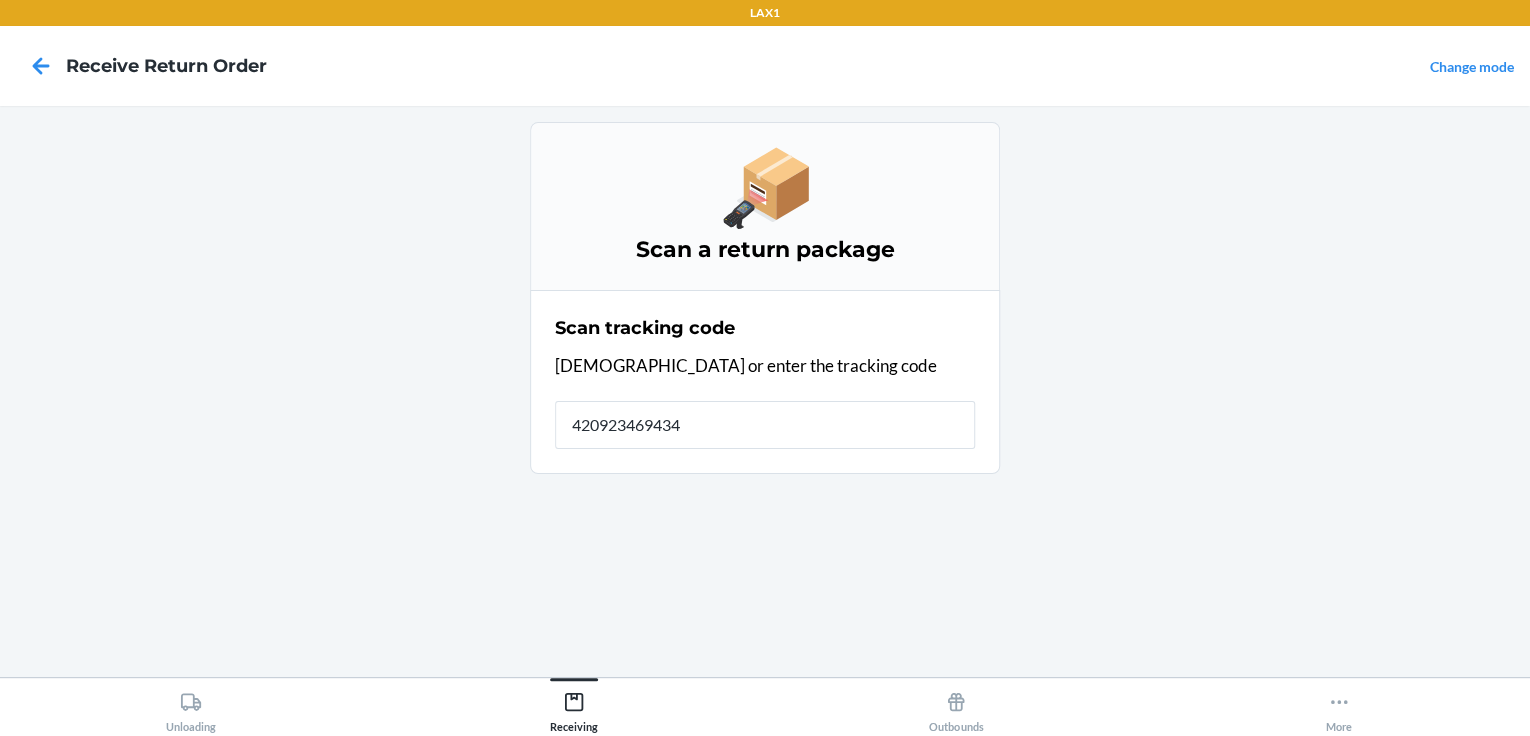 type on "4209234694346" 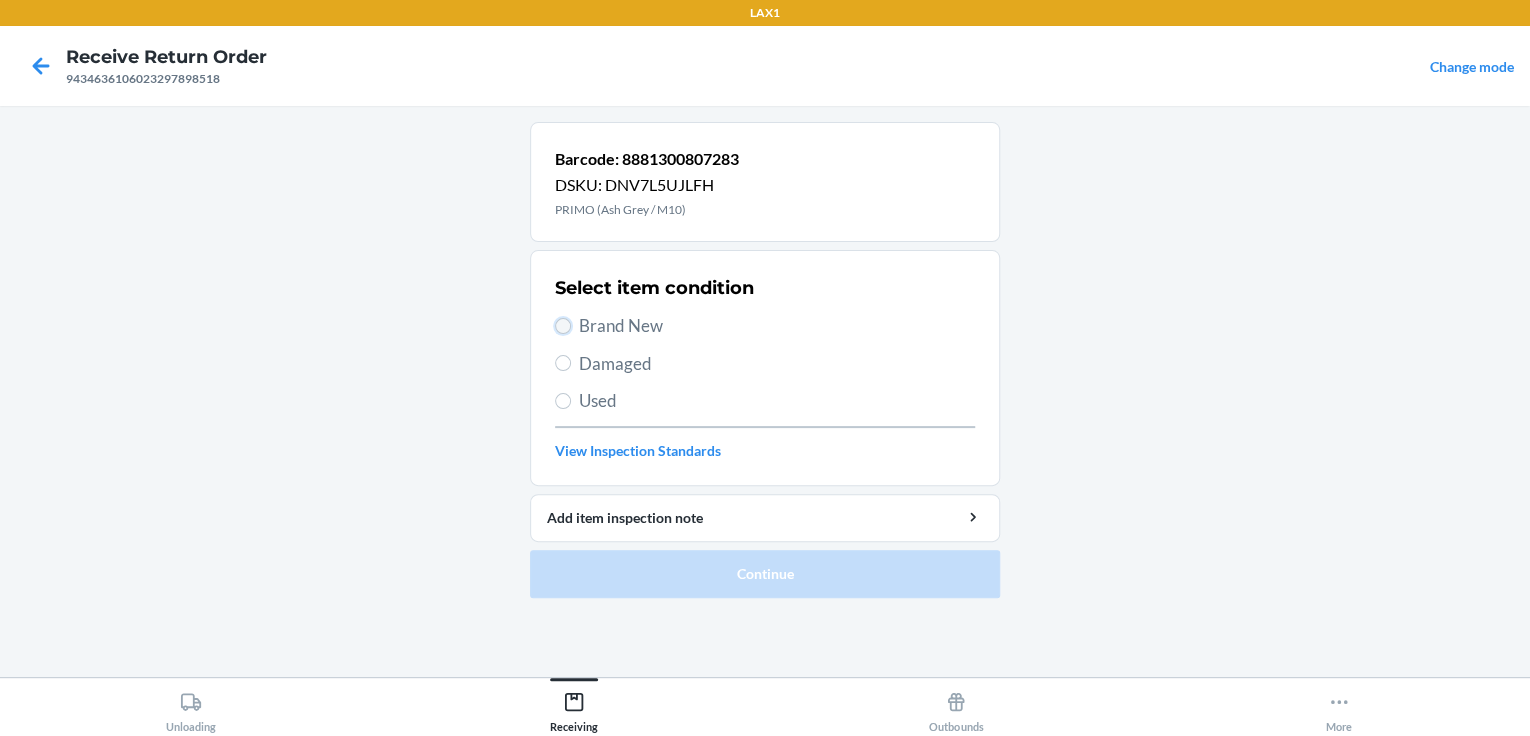 click on "Brand New" at bounding box center (563, 326) 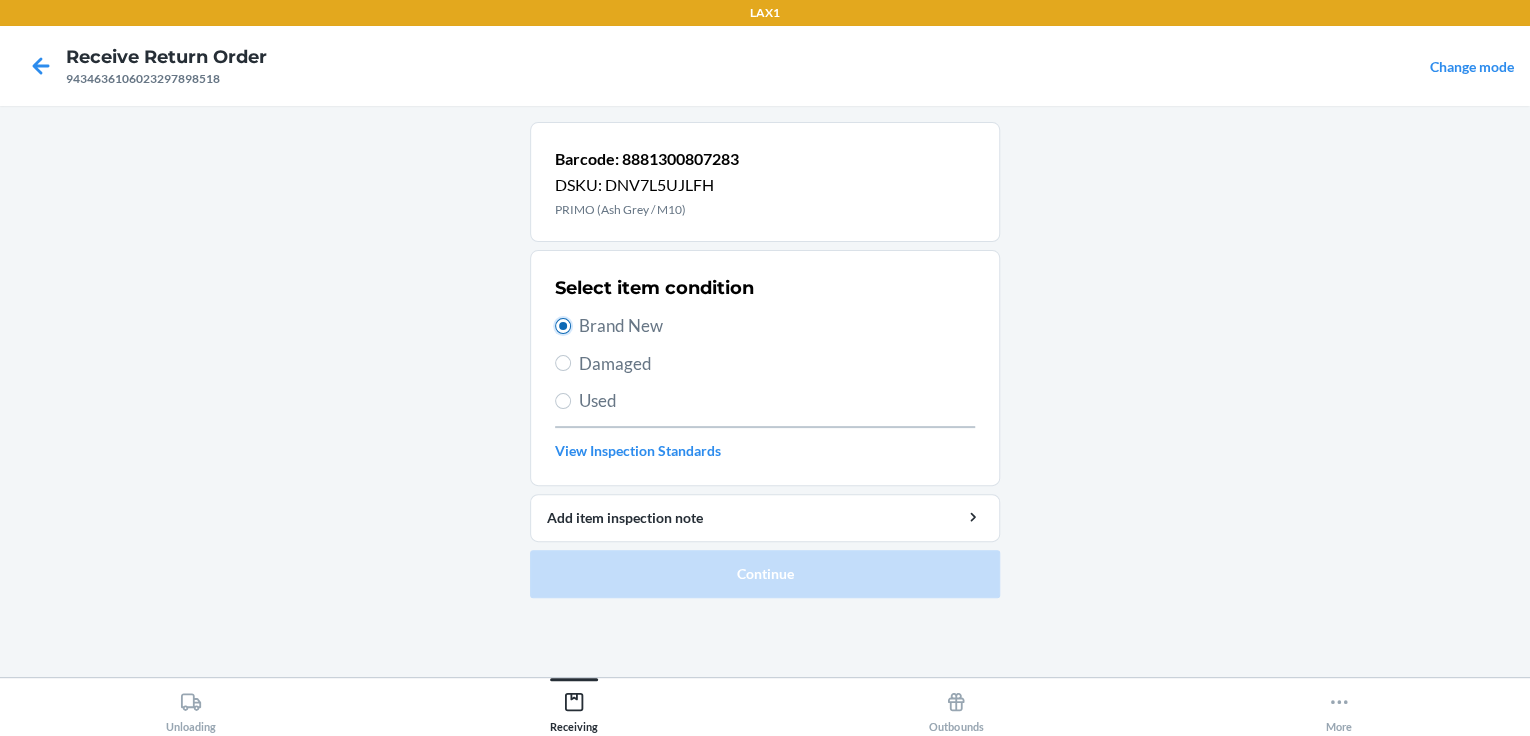 radio on "true" 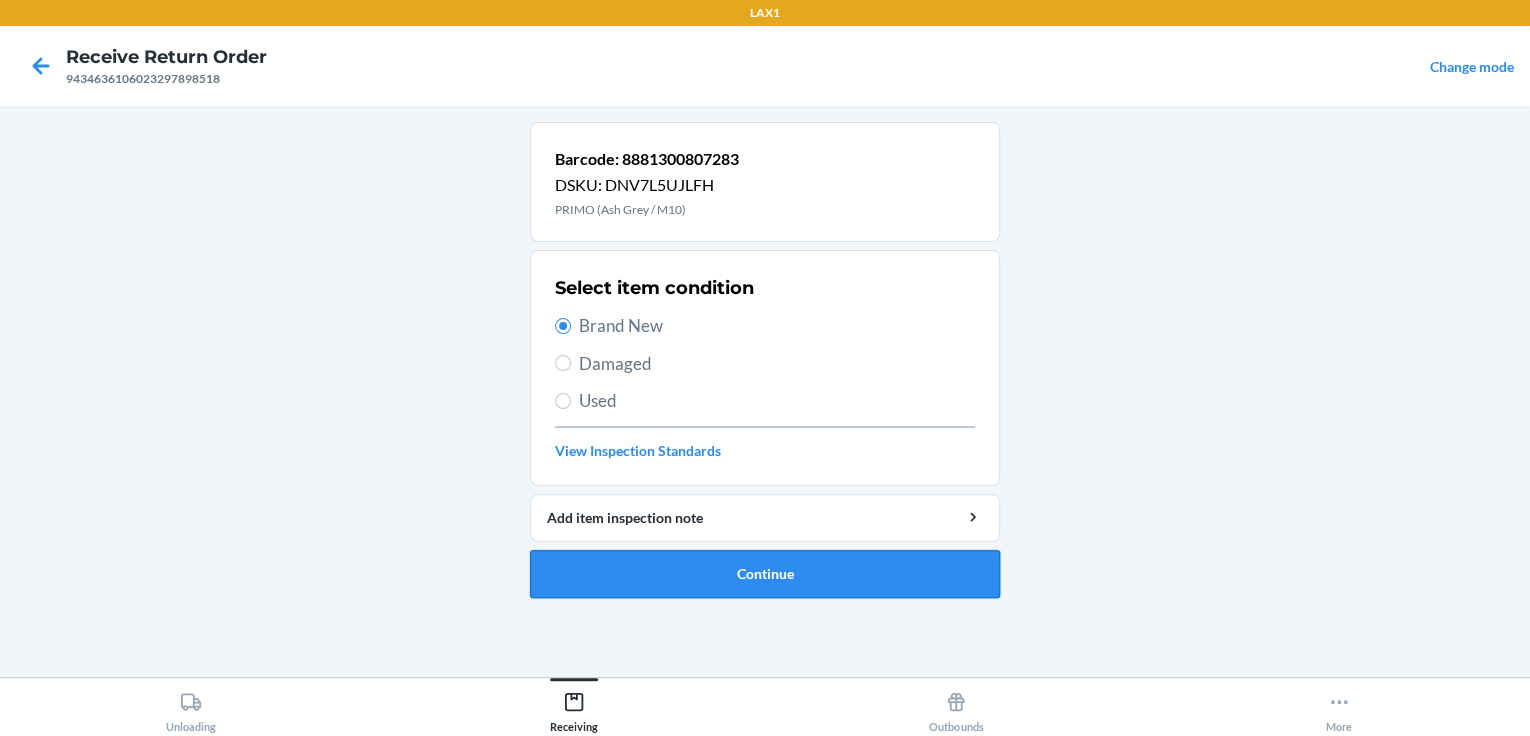 click on "Continue" at bounding box center [765, 574] 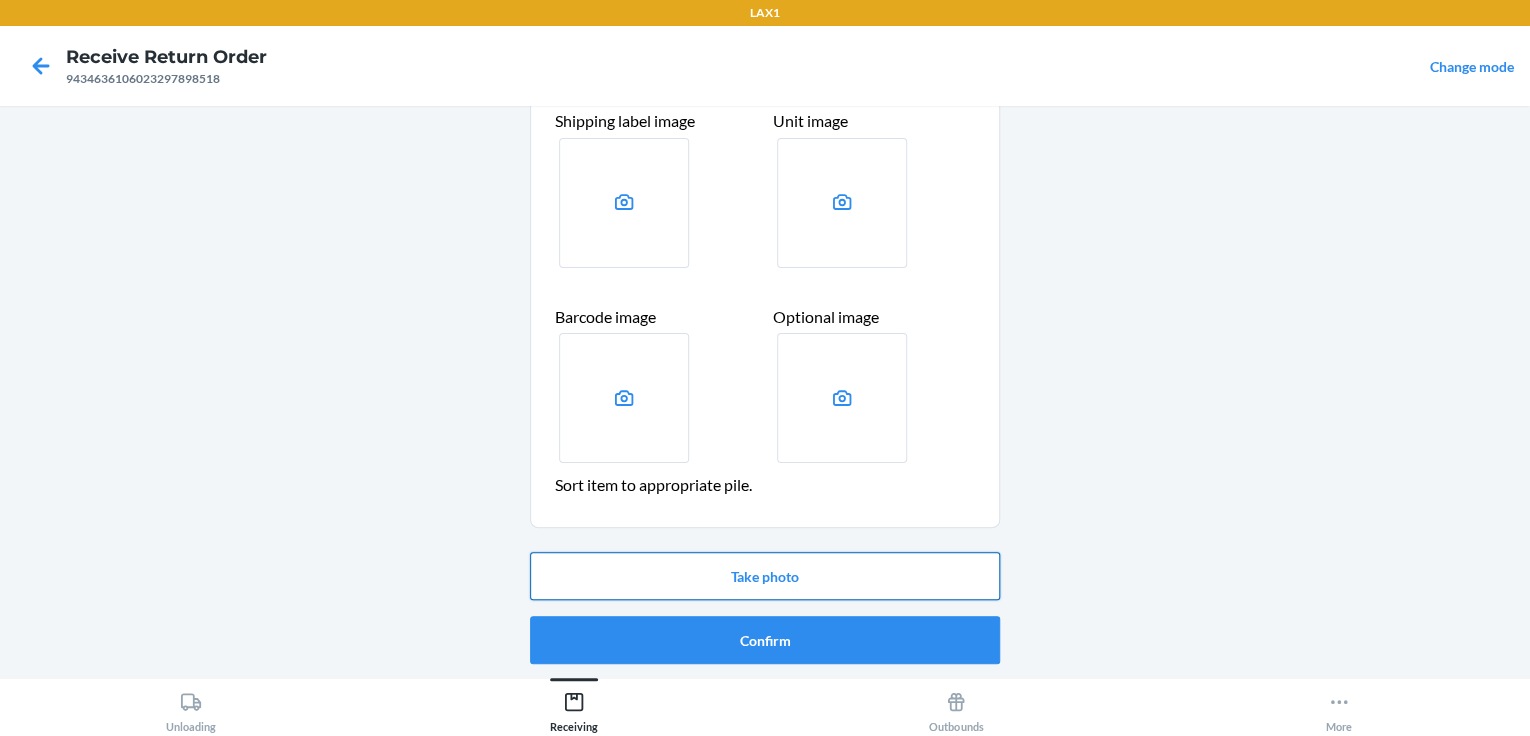 scroll, scrollTop: 109, scrollLeft: 0, axis: vertical 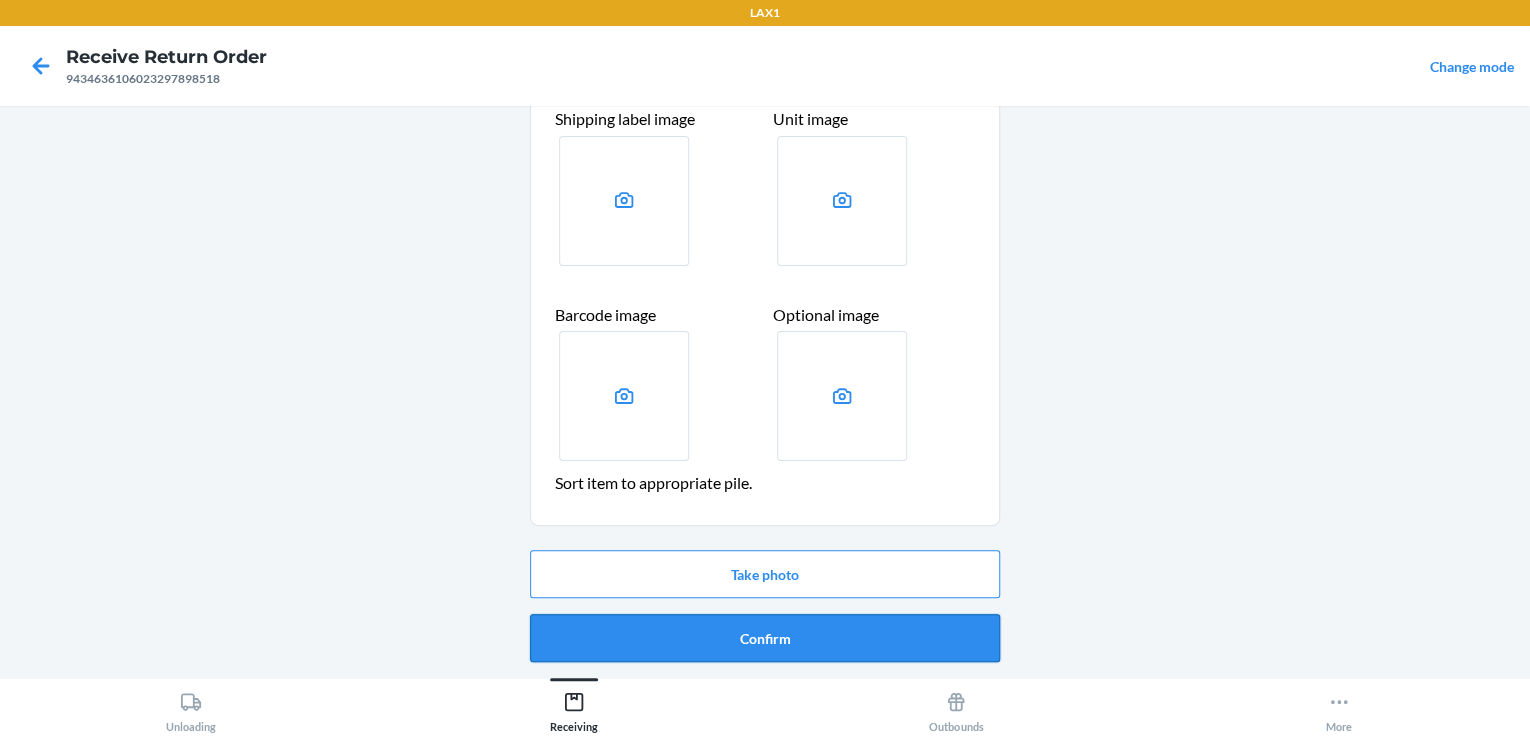 click on "Confirm" at bounding box center (765, 638) 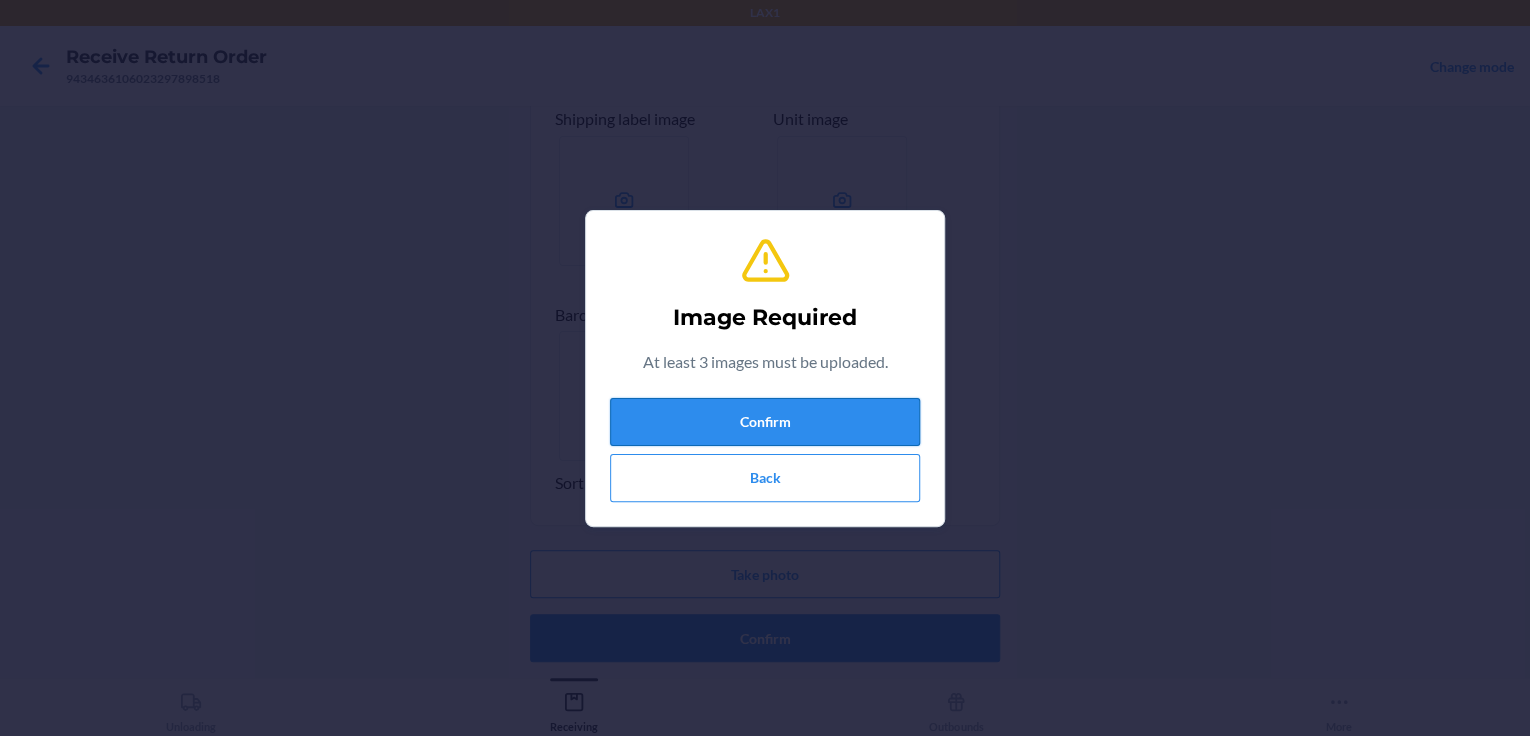 click on "Confirm" at bounding box center (765, 422) 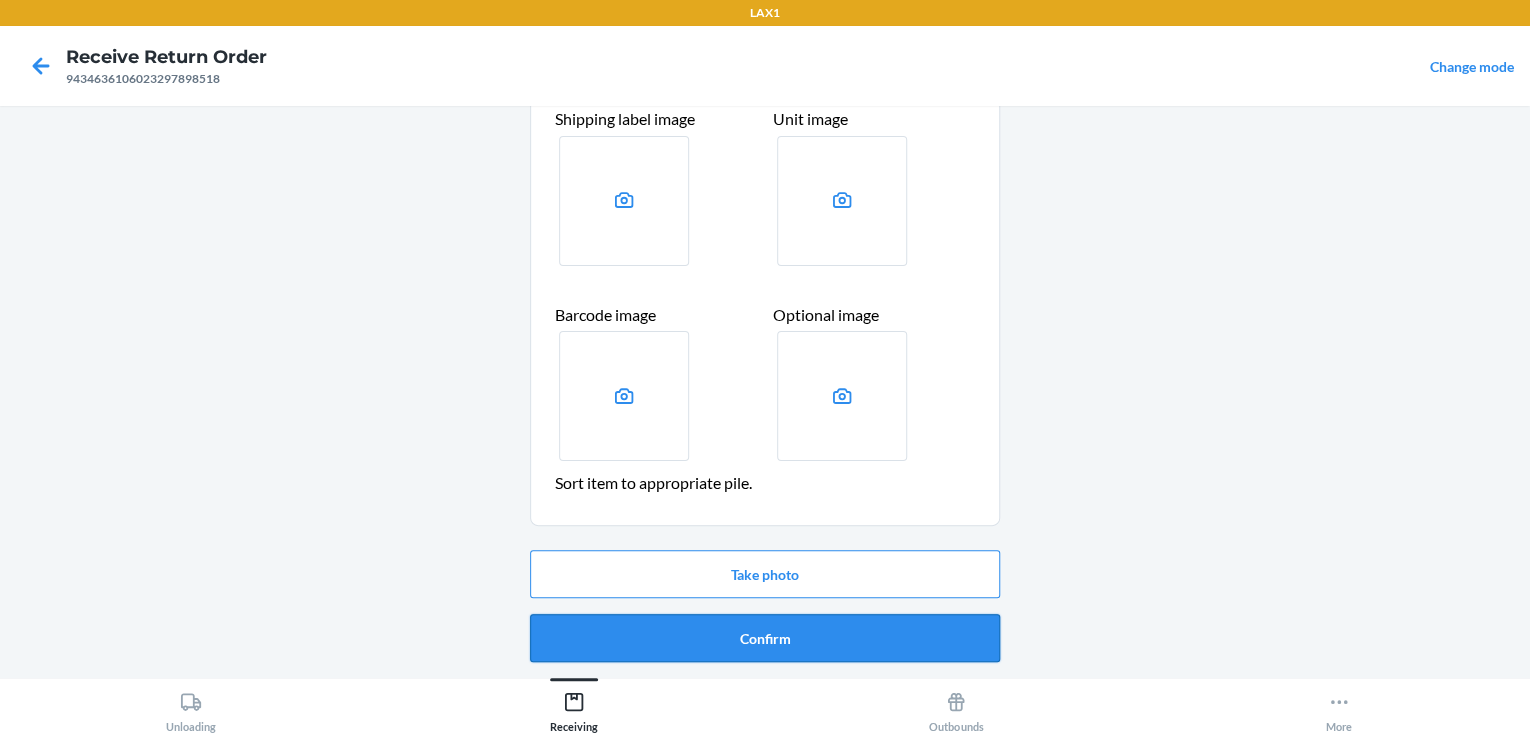 click on "Confirm" at bounding box center (765, 638) 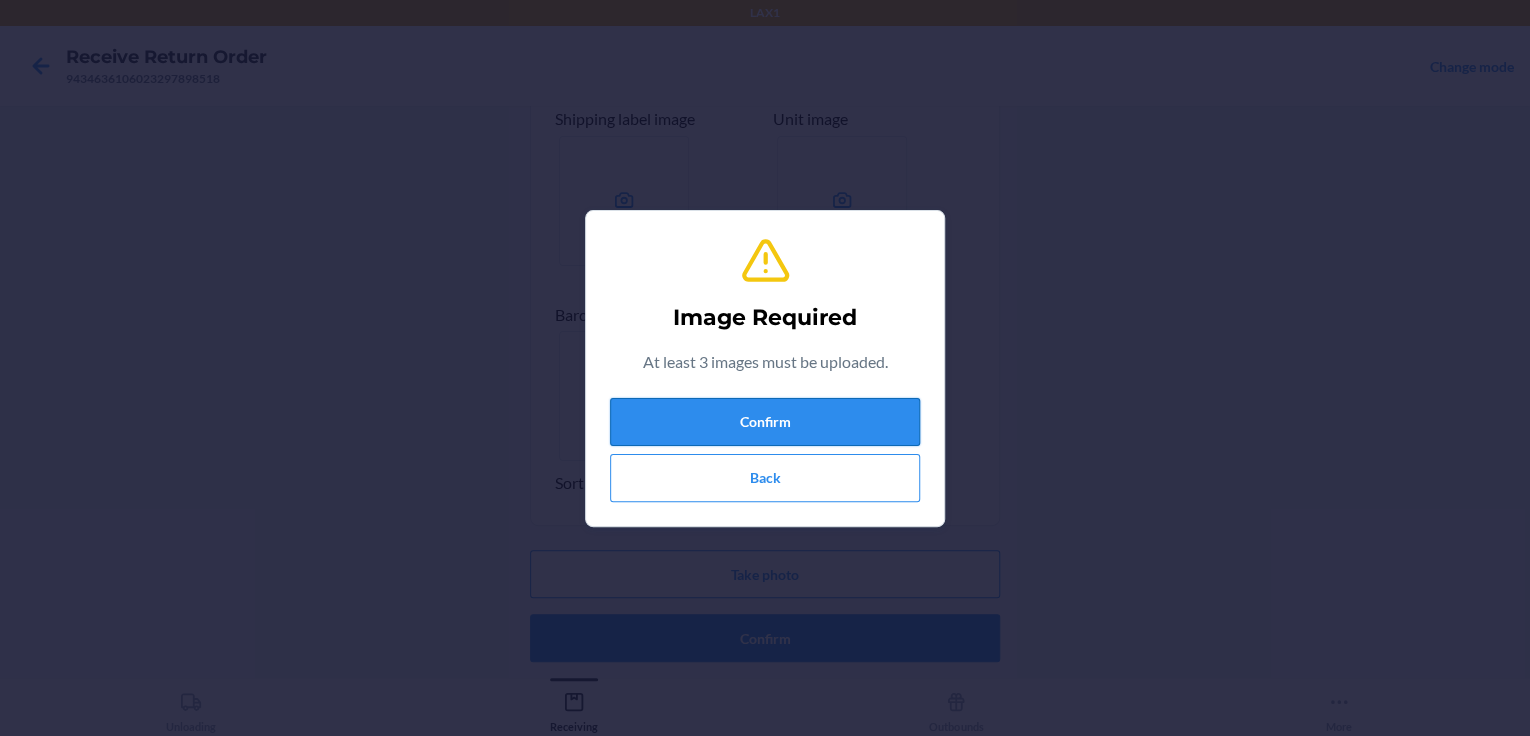 click on "Confirm" at bounding box center [765, 422] 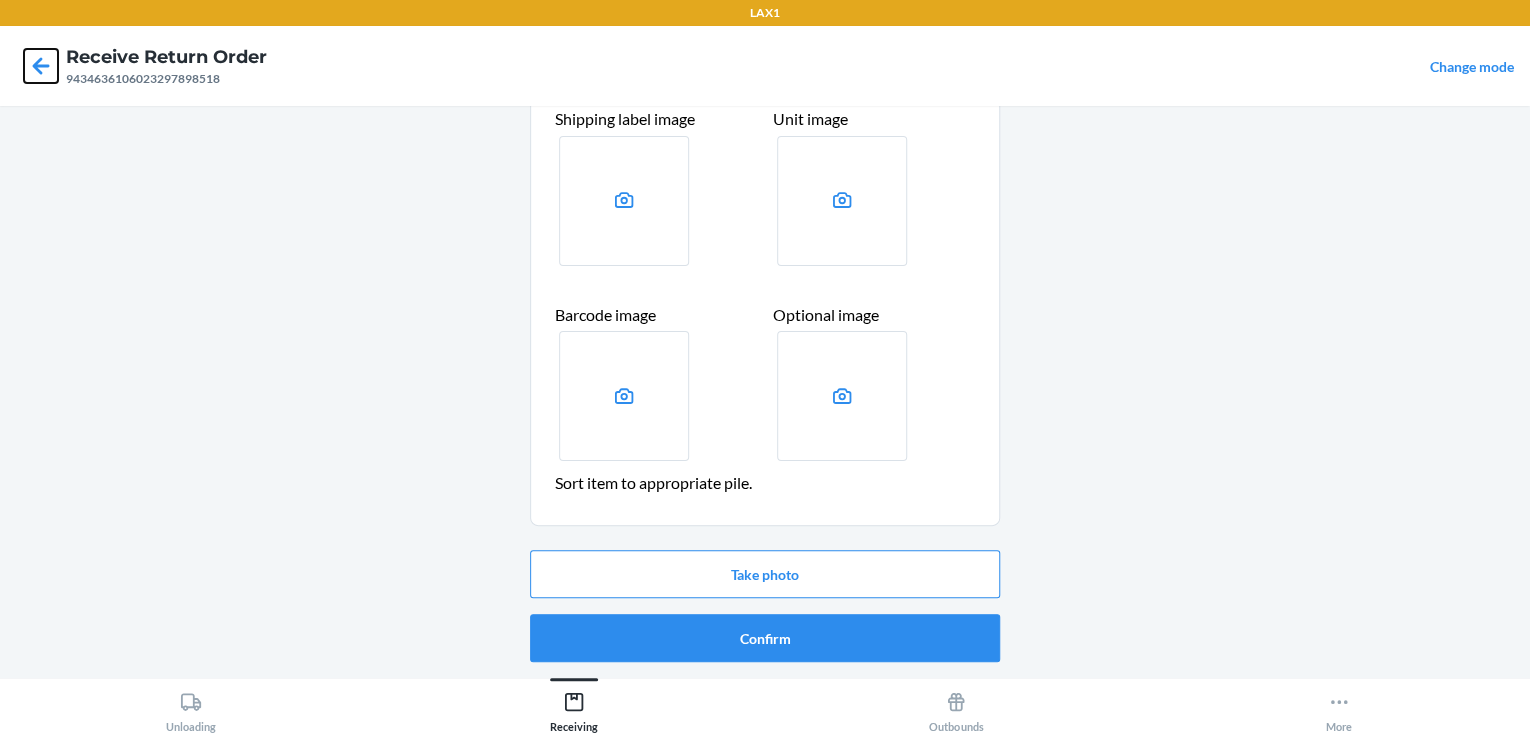 click 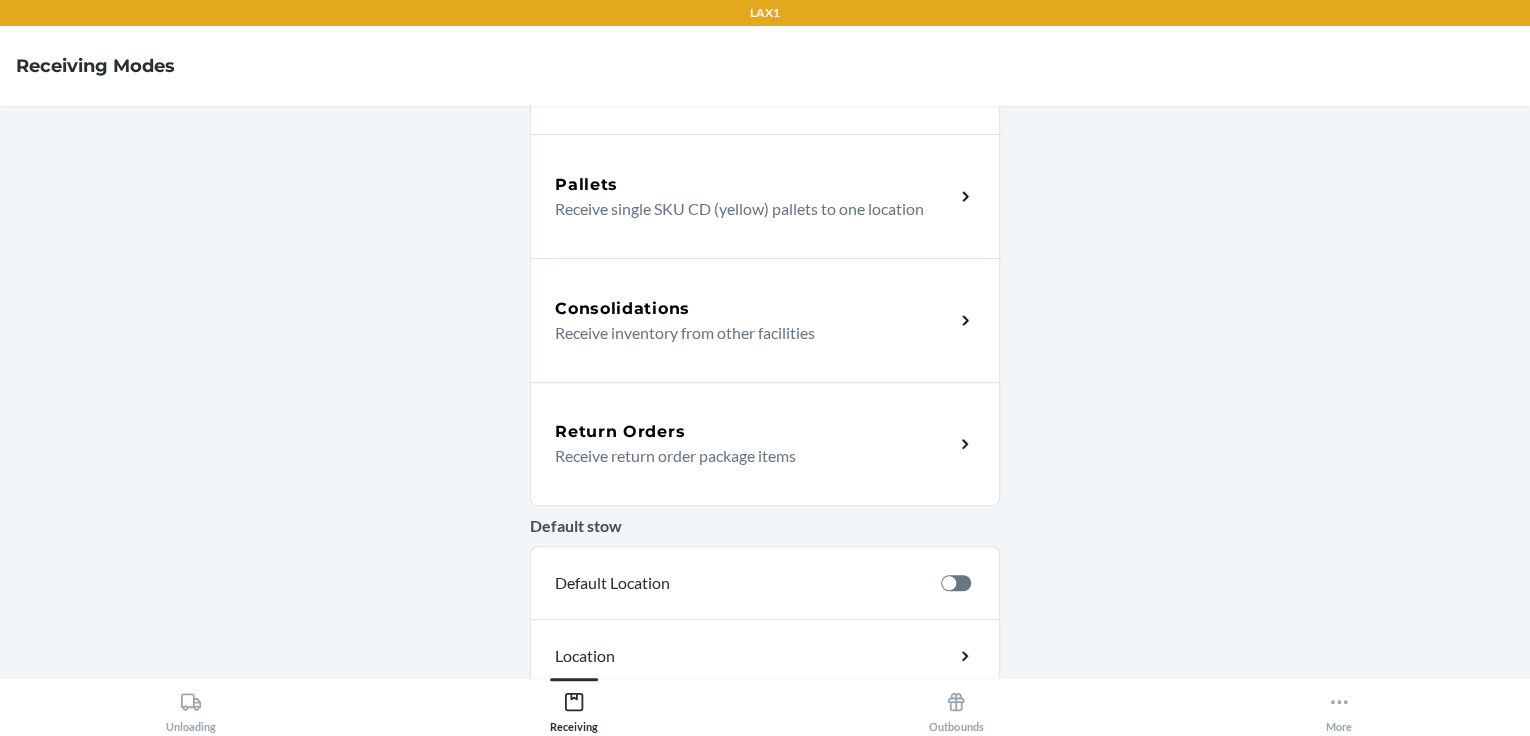scroll, scrollTop: 349, scrollLeft: 0, axis: vertical 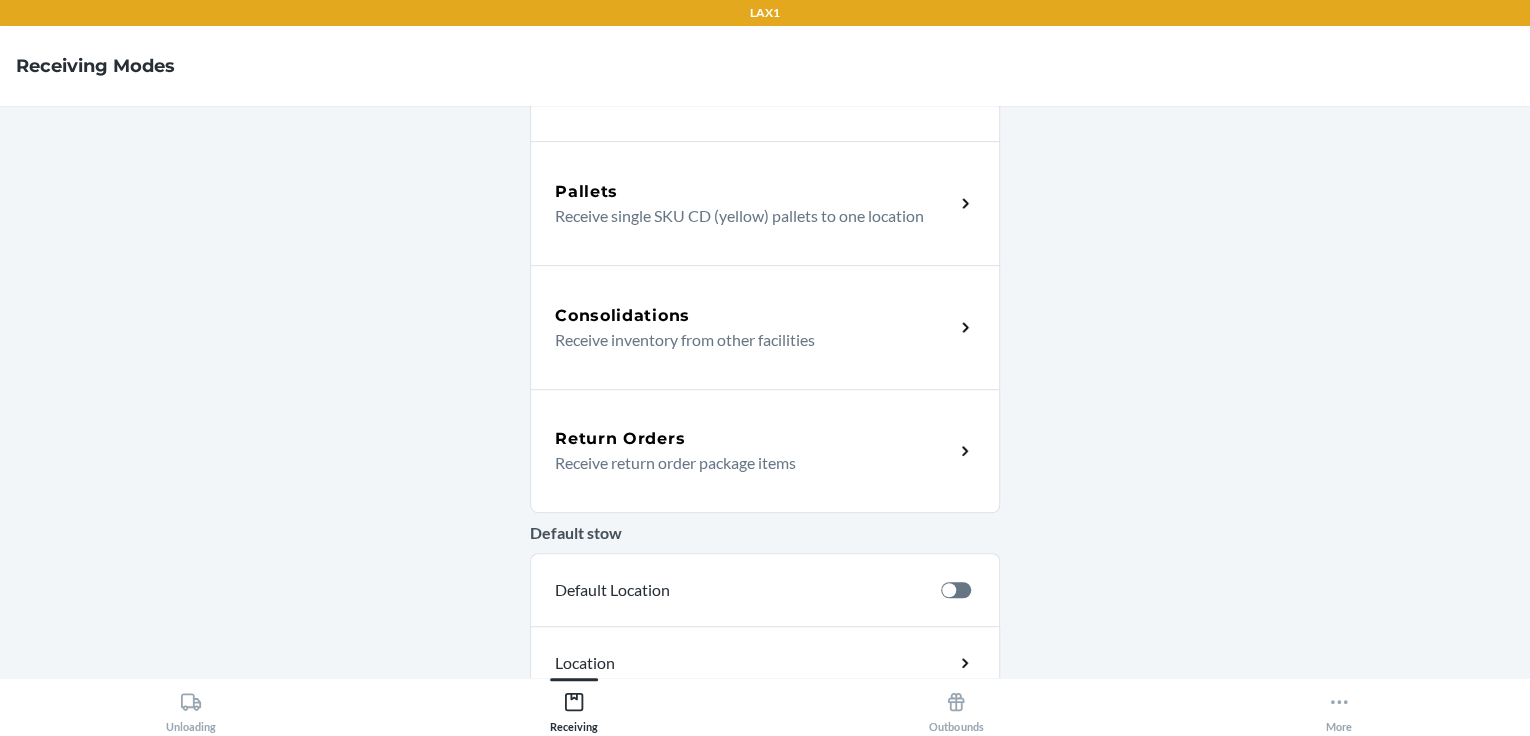 click on "Receive return order package items" at bounding box center [746, 463] 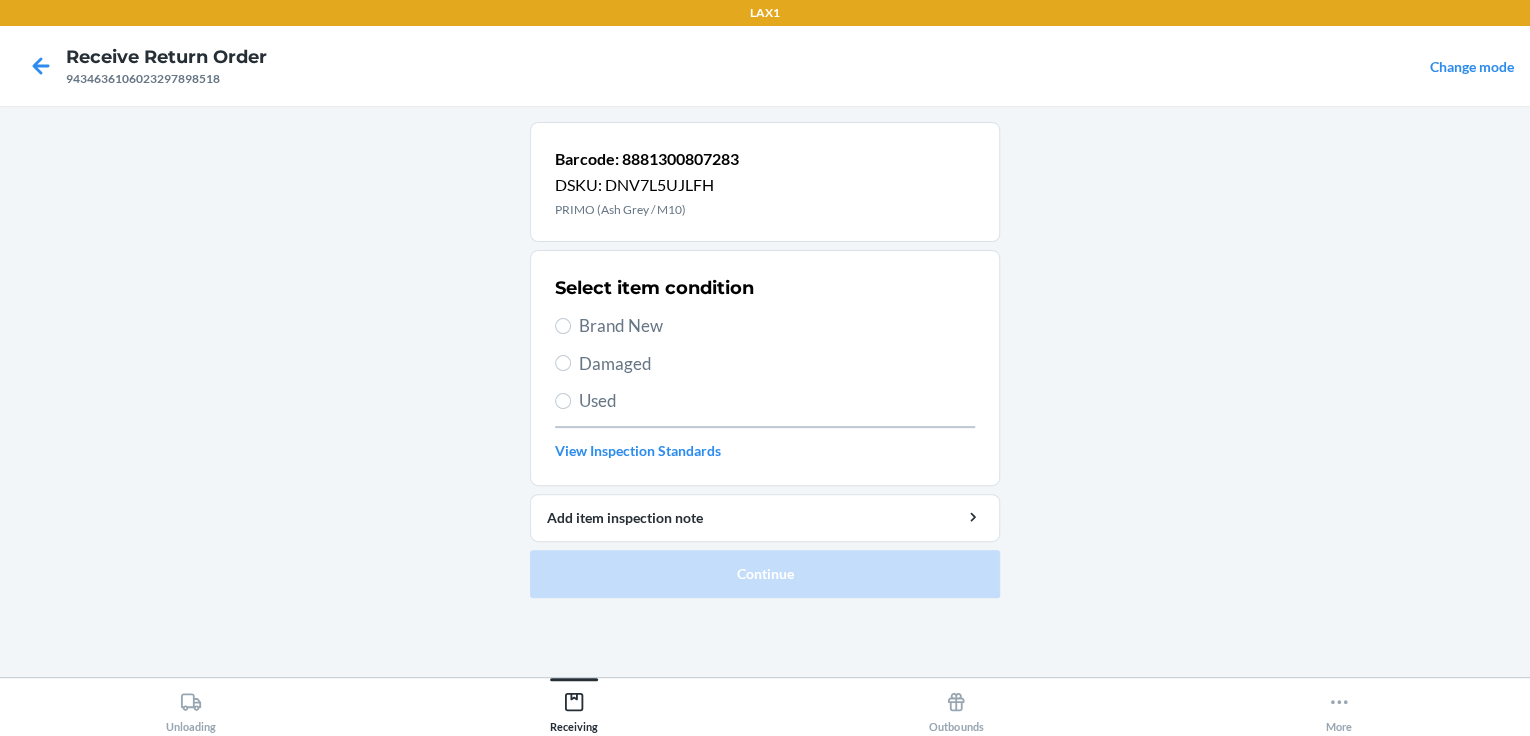 click on "Brand New" at bounding box center [765, 326] 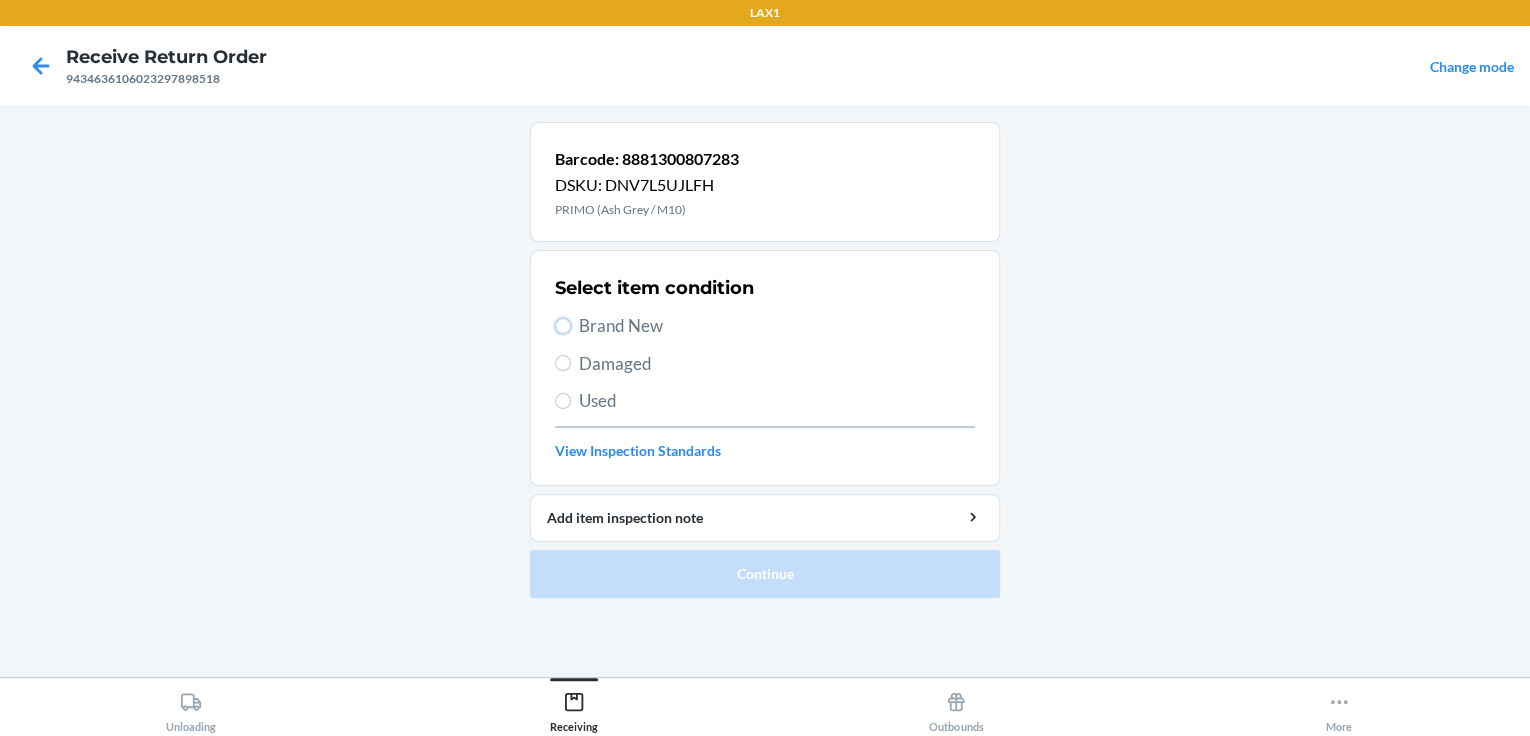 click on "Brand New" at bounding box center (563, 326) 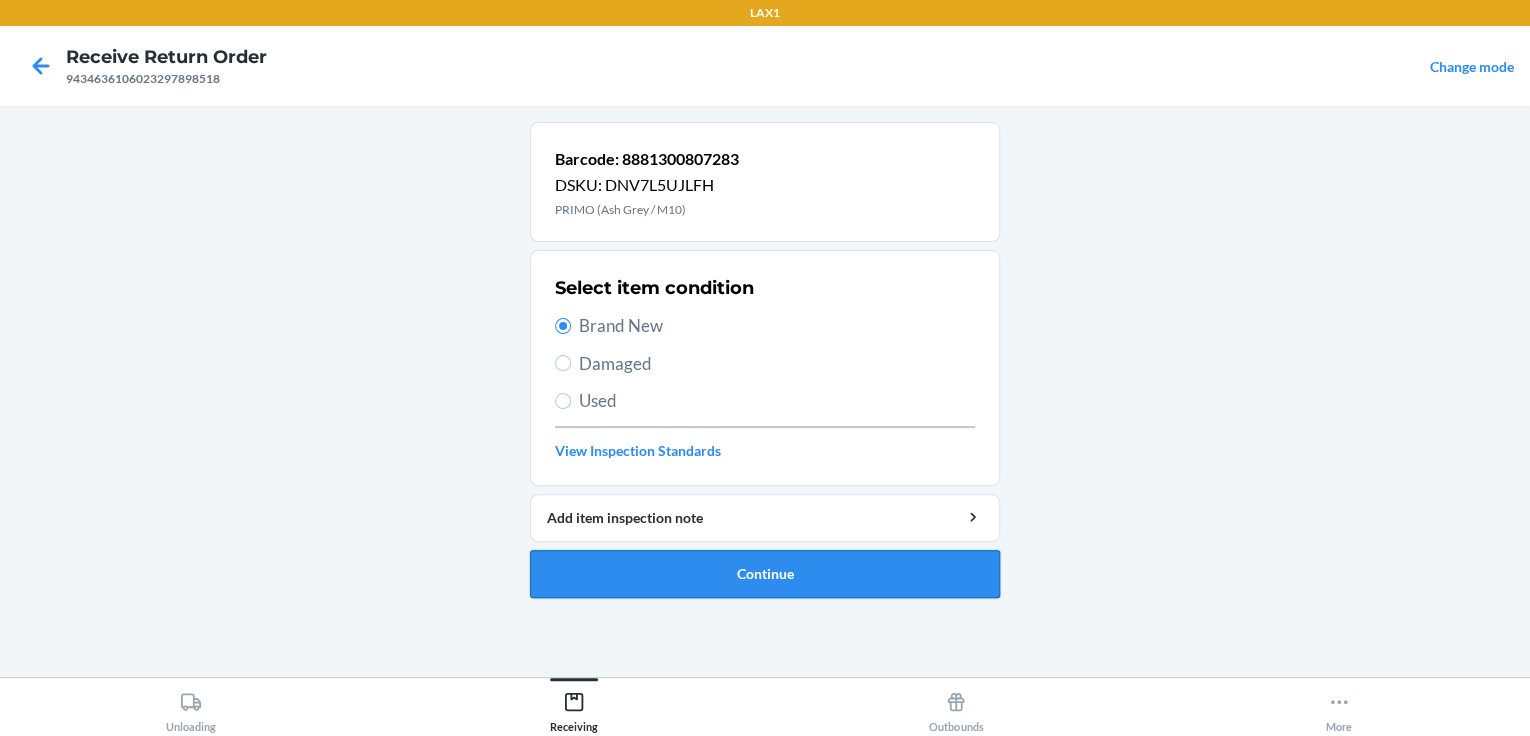 click on "Continue" at bounding box center [765, 574] 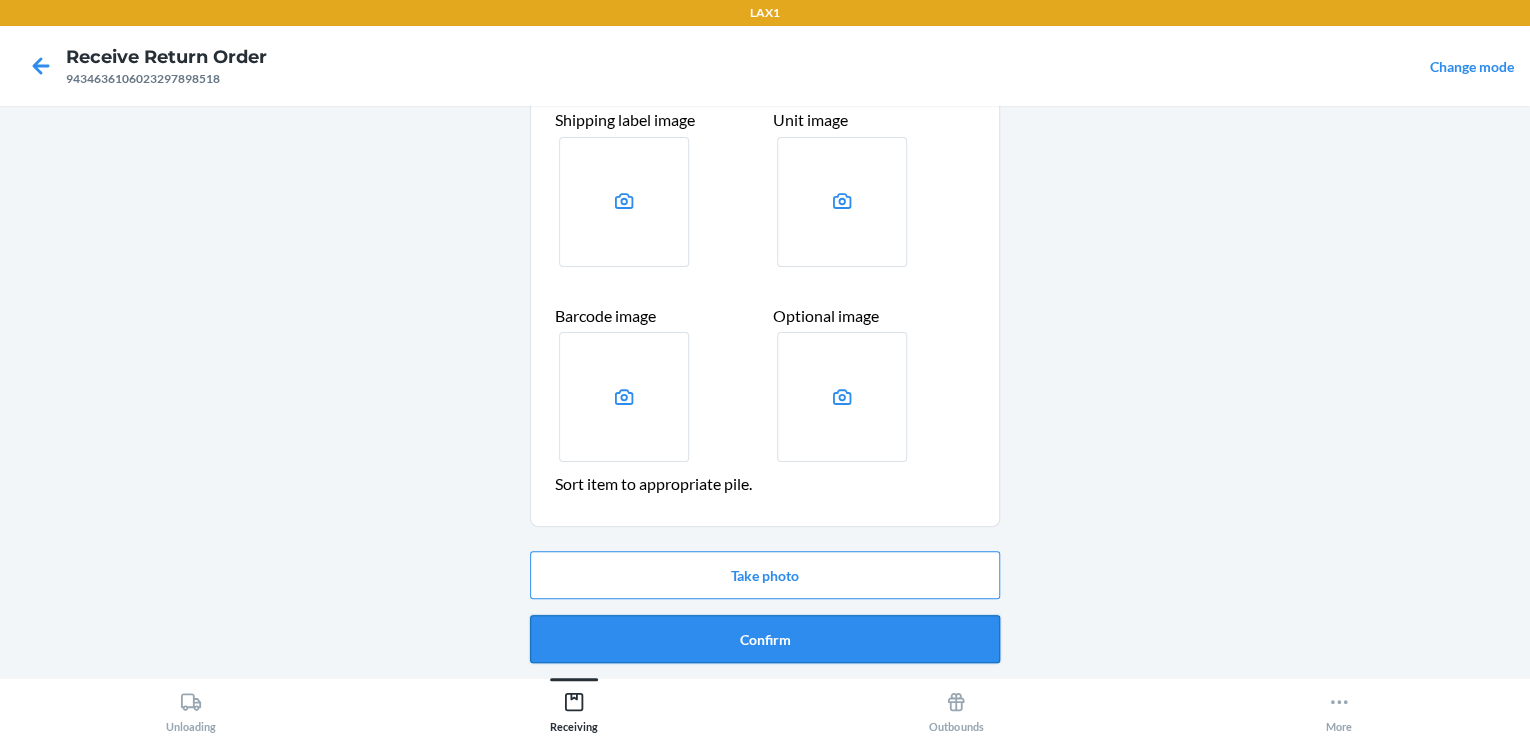 scroll, scrollTop: 109, scrollLeft: 0, axis: vertical 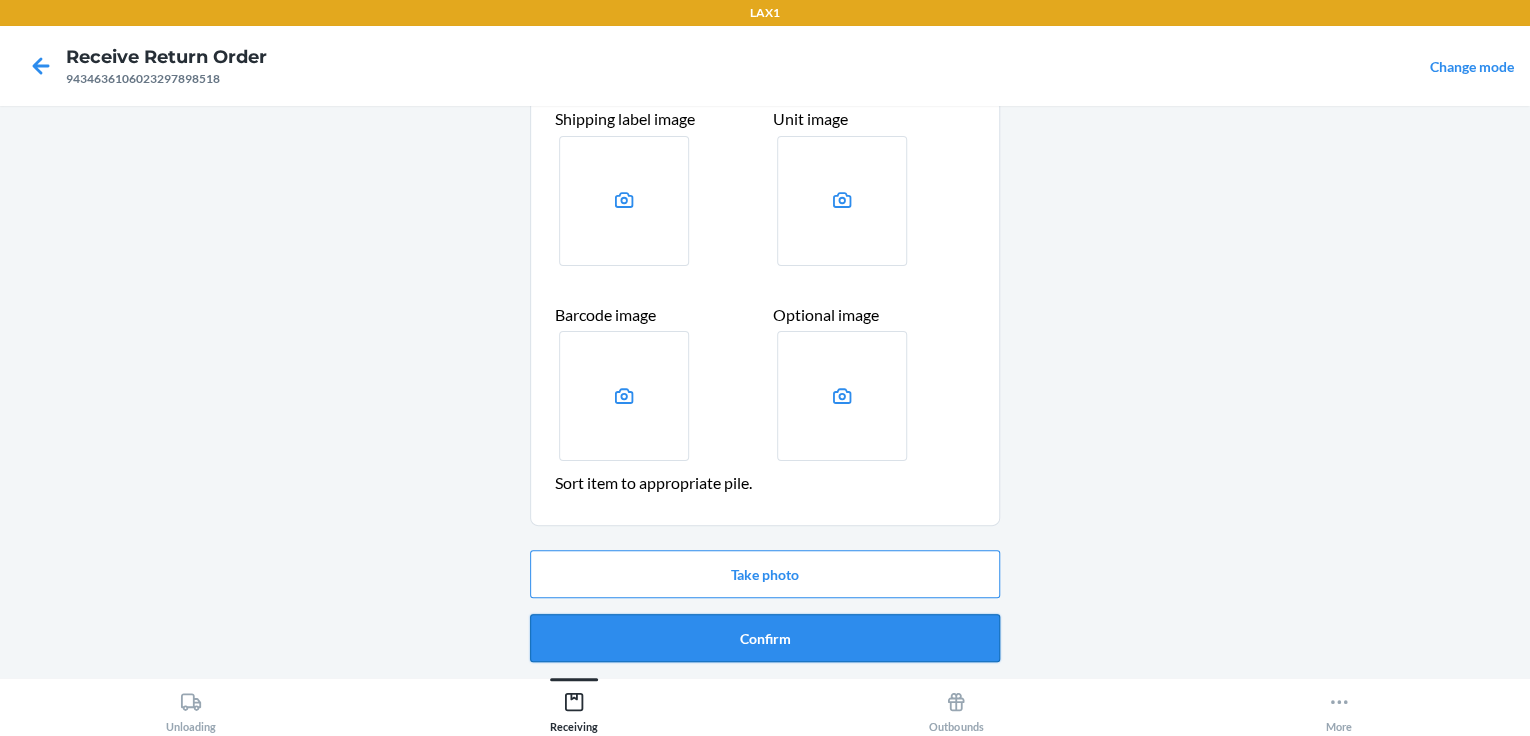click on "Confirm" at bounding box center [765, 638] 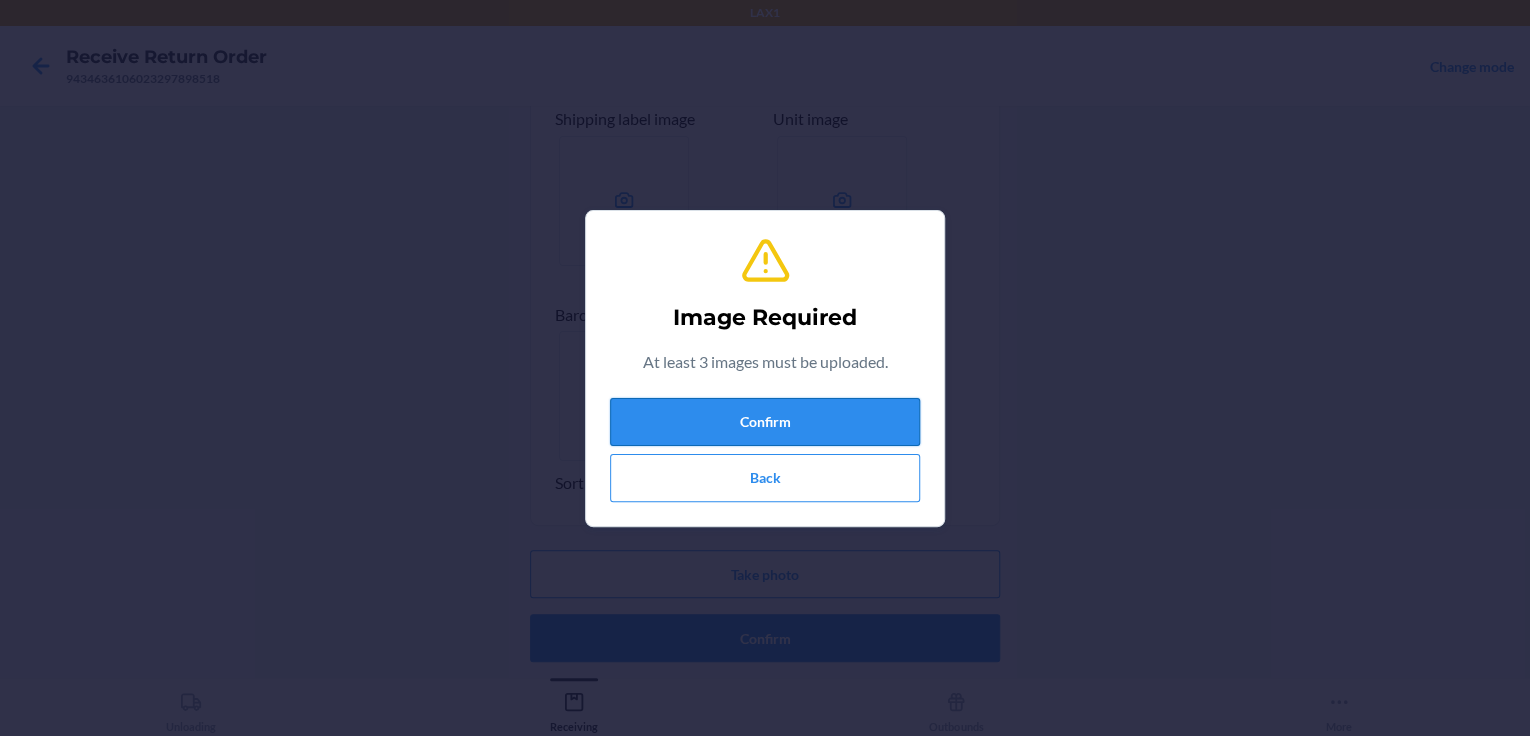 click on "Confirm" at bounding box center (765, 422) 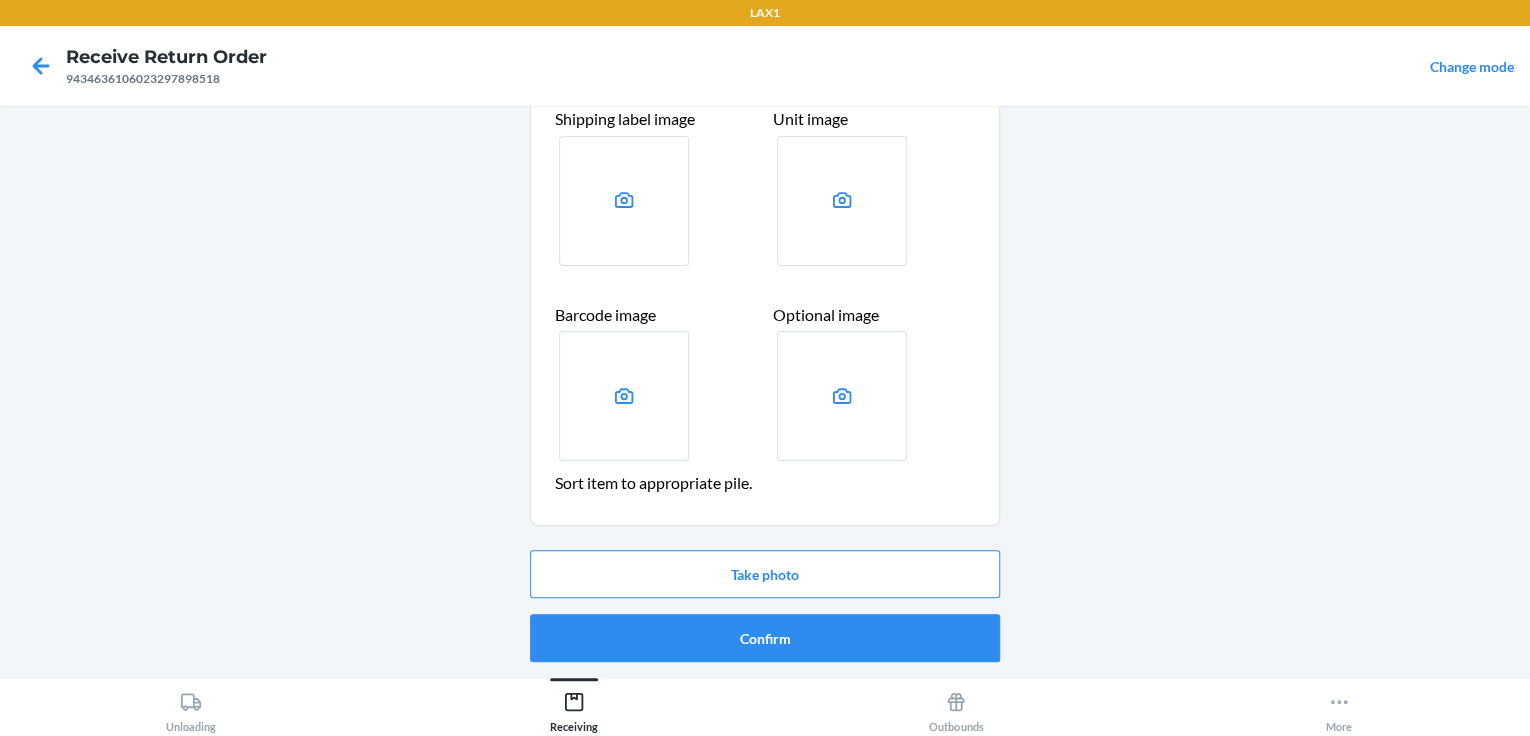 click at bounding box center (624, 201) 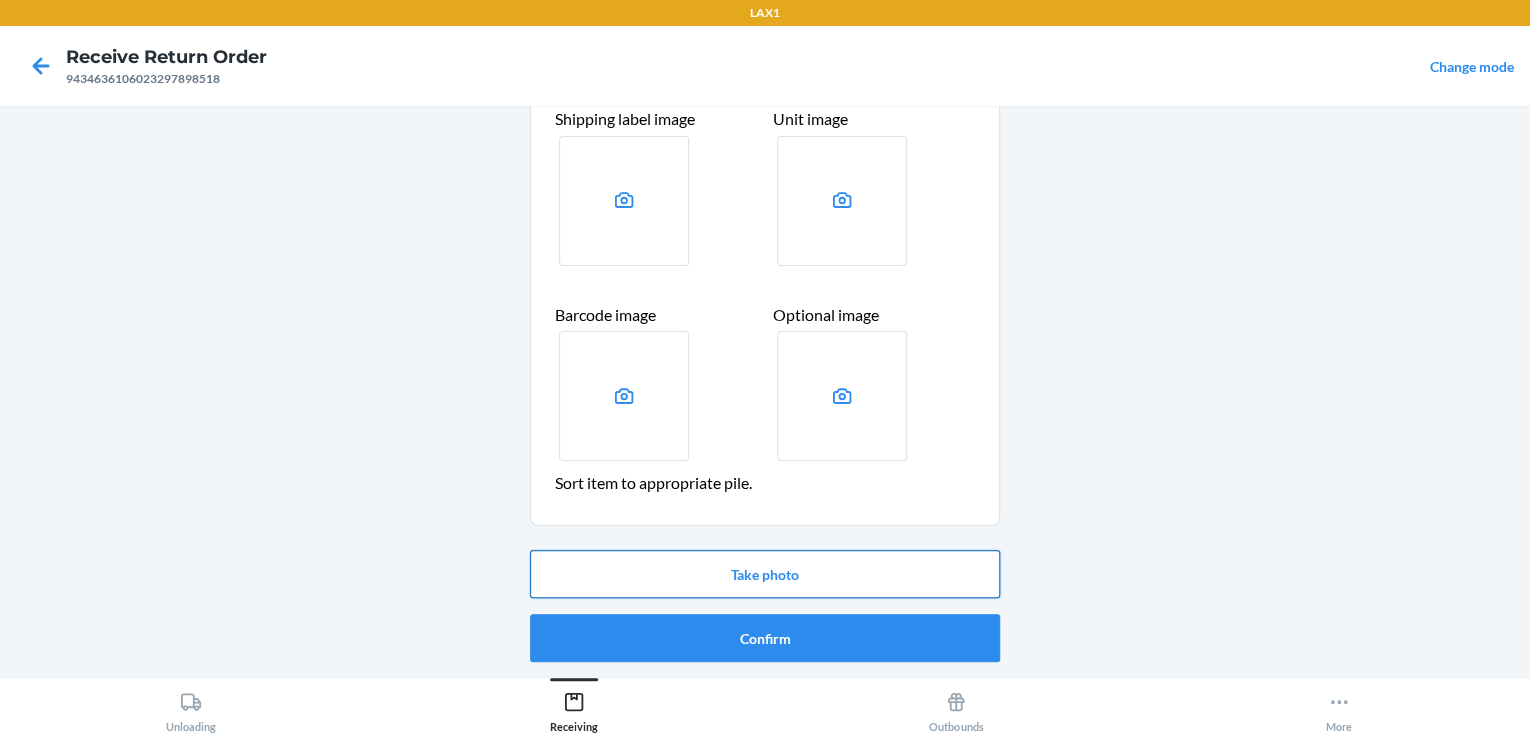 click on "Take photo" at bounding box center (765, 574) 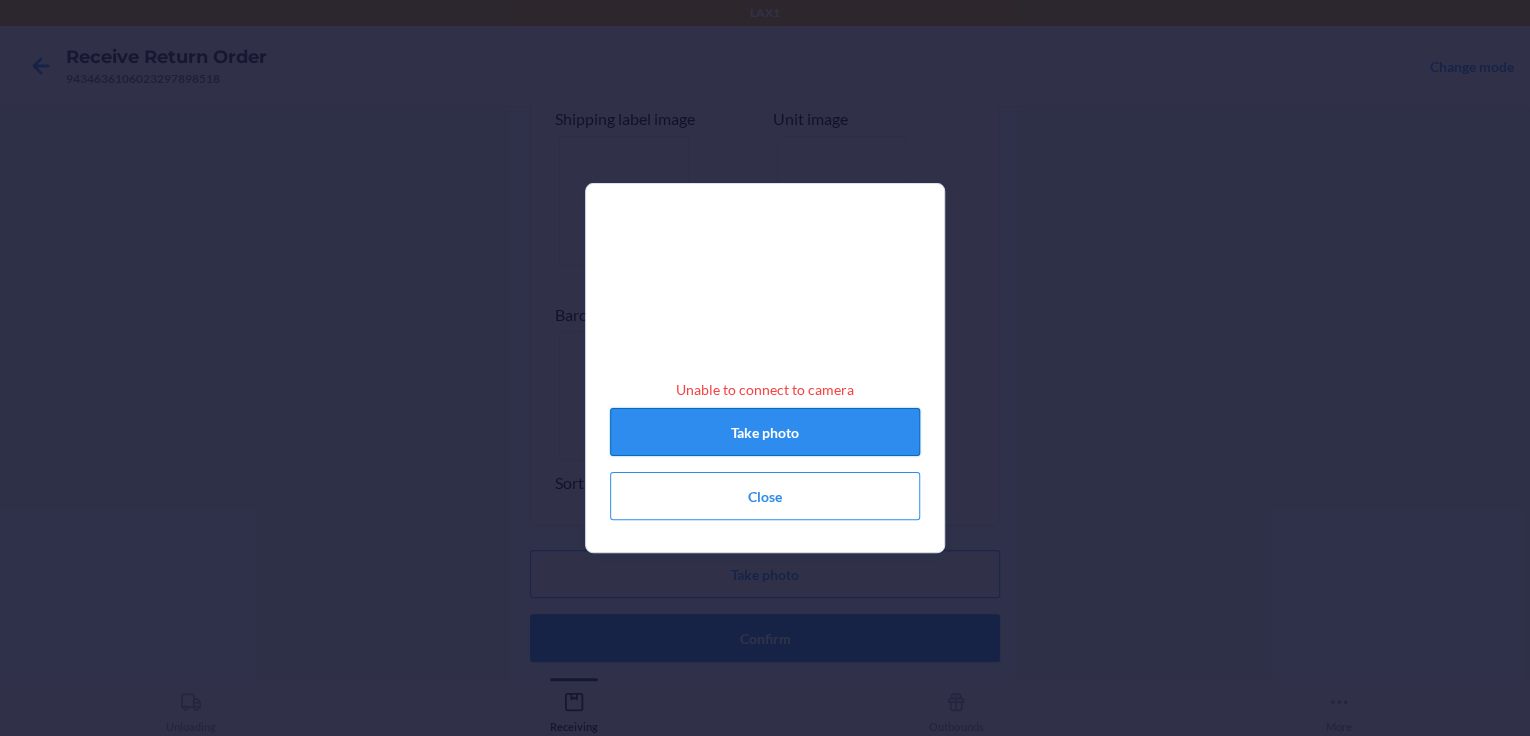 click on "Take photo" at bounding box center (765, 432) 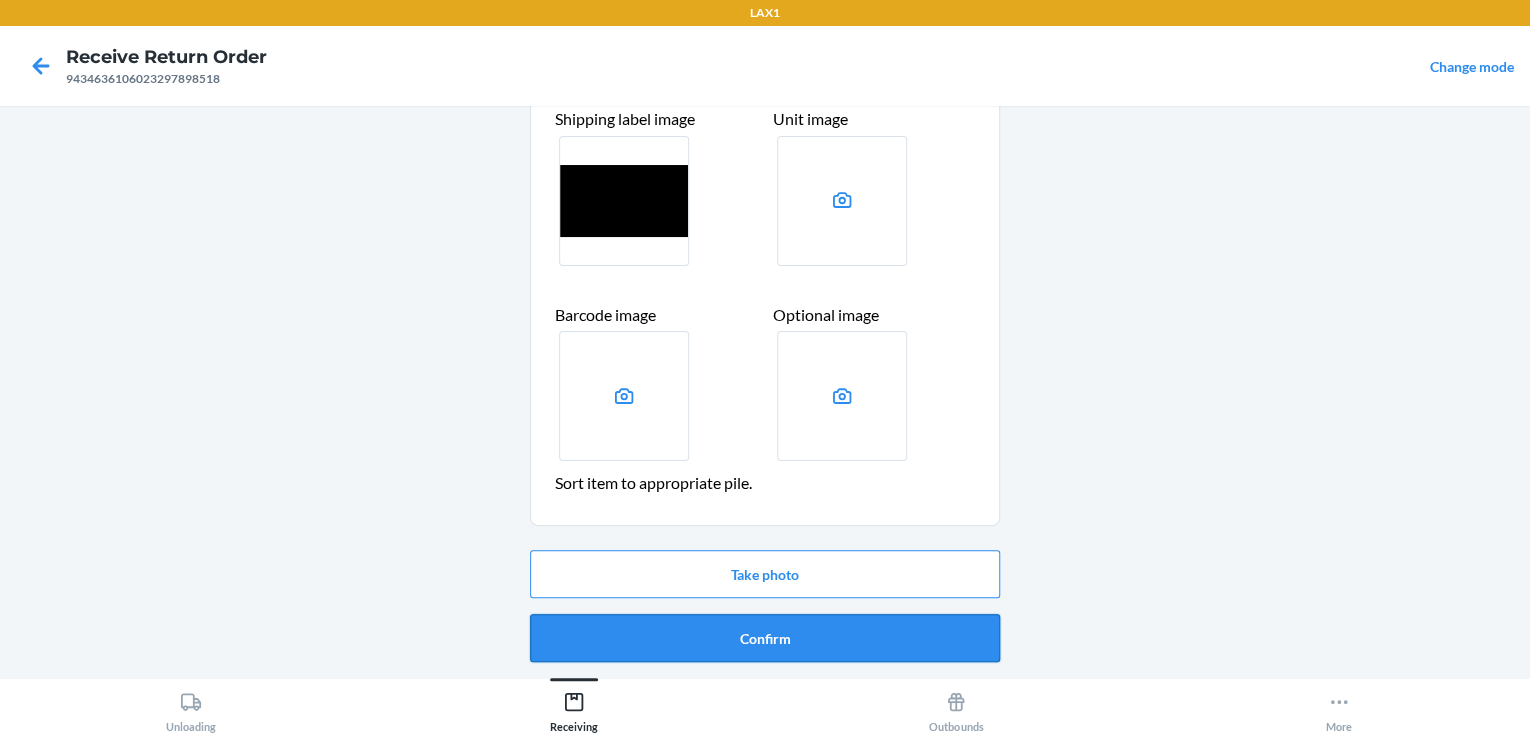 click on "Confirm" at bounding box center [765, 638] 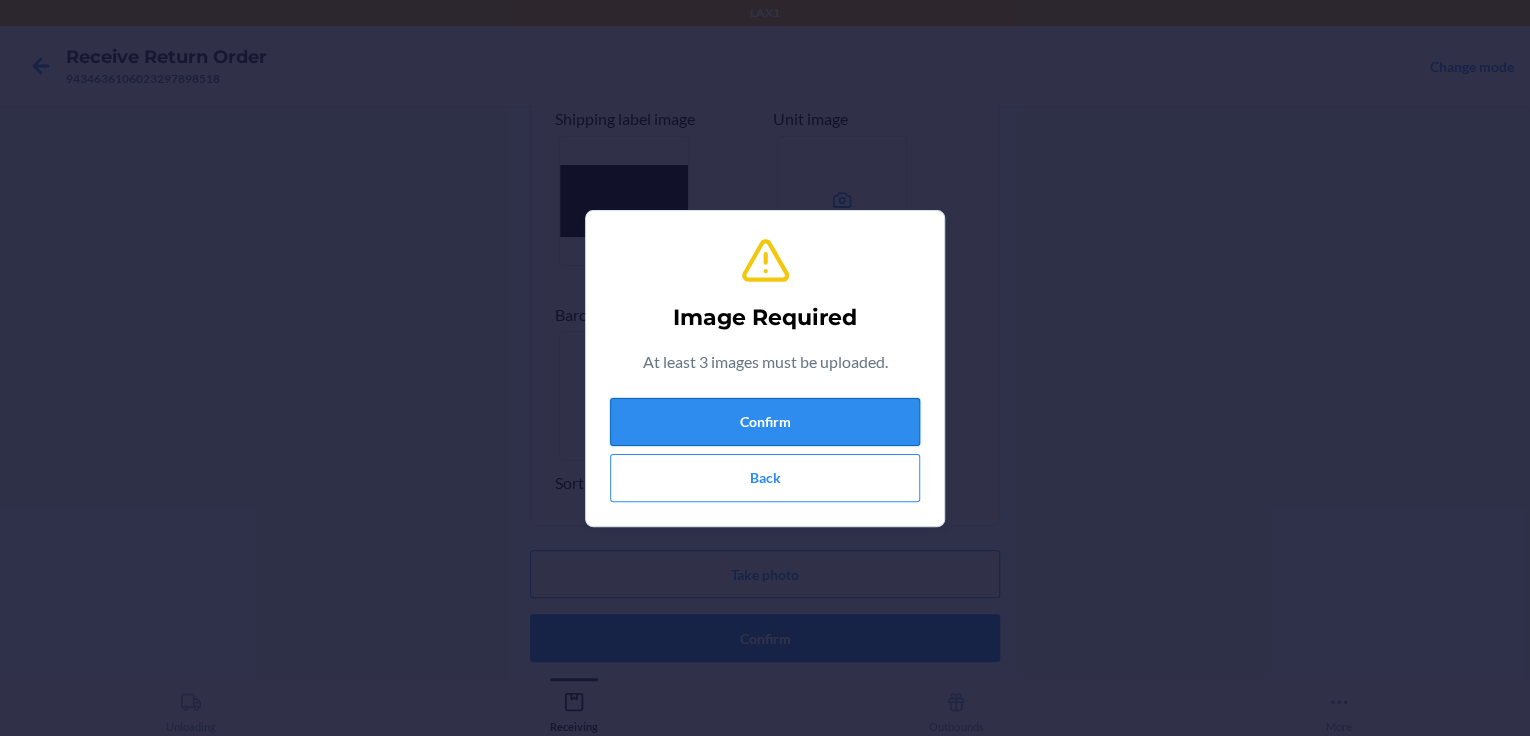 click on "Confirm" at bounding box center [765, 422] 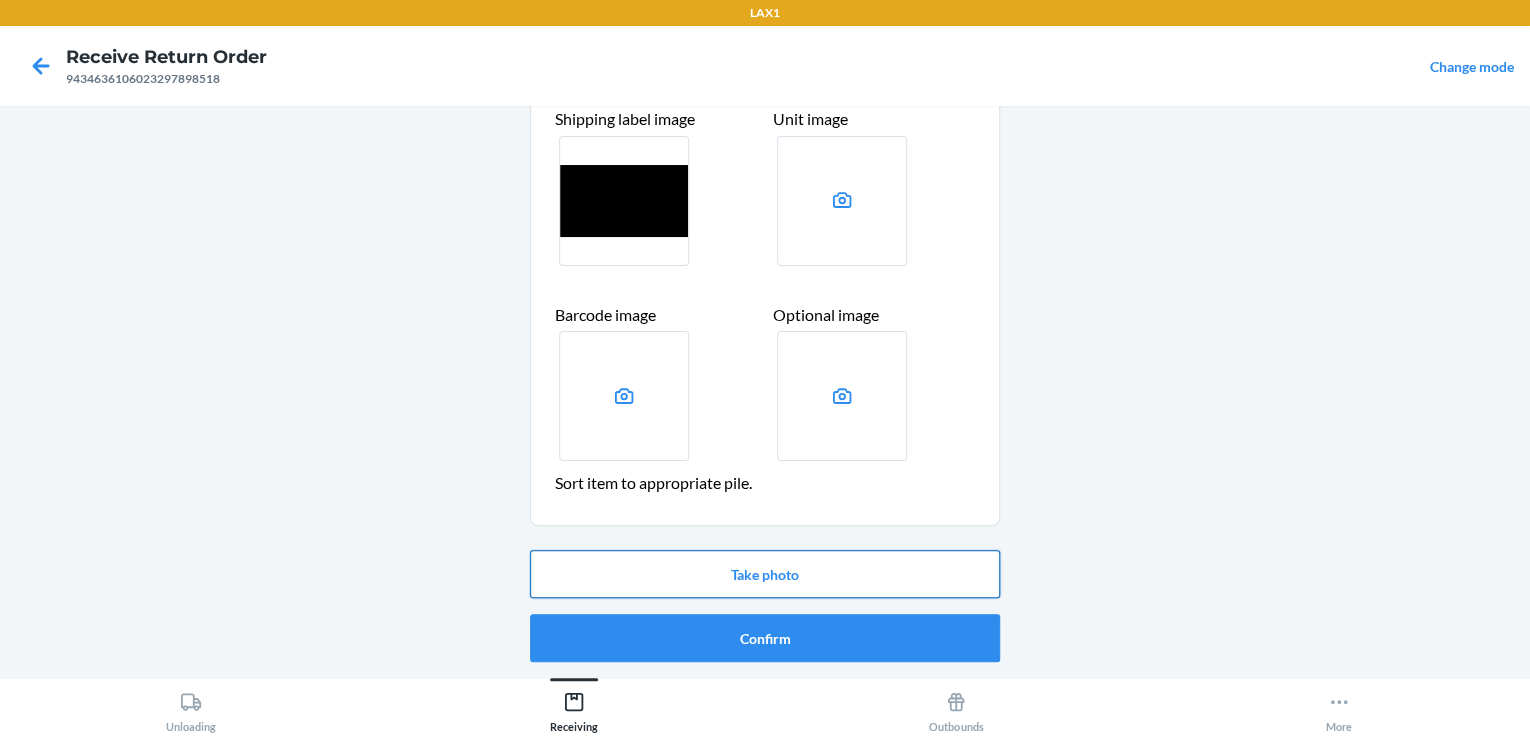 click on "Take photo" at bounding box center [765, 574] 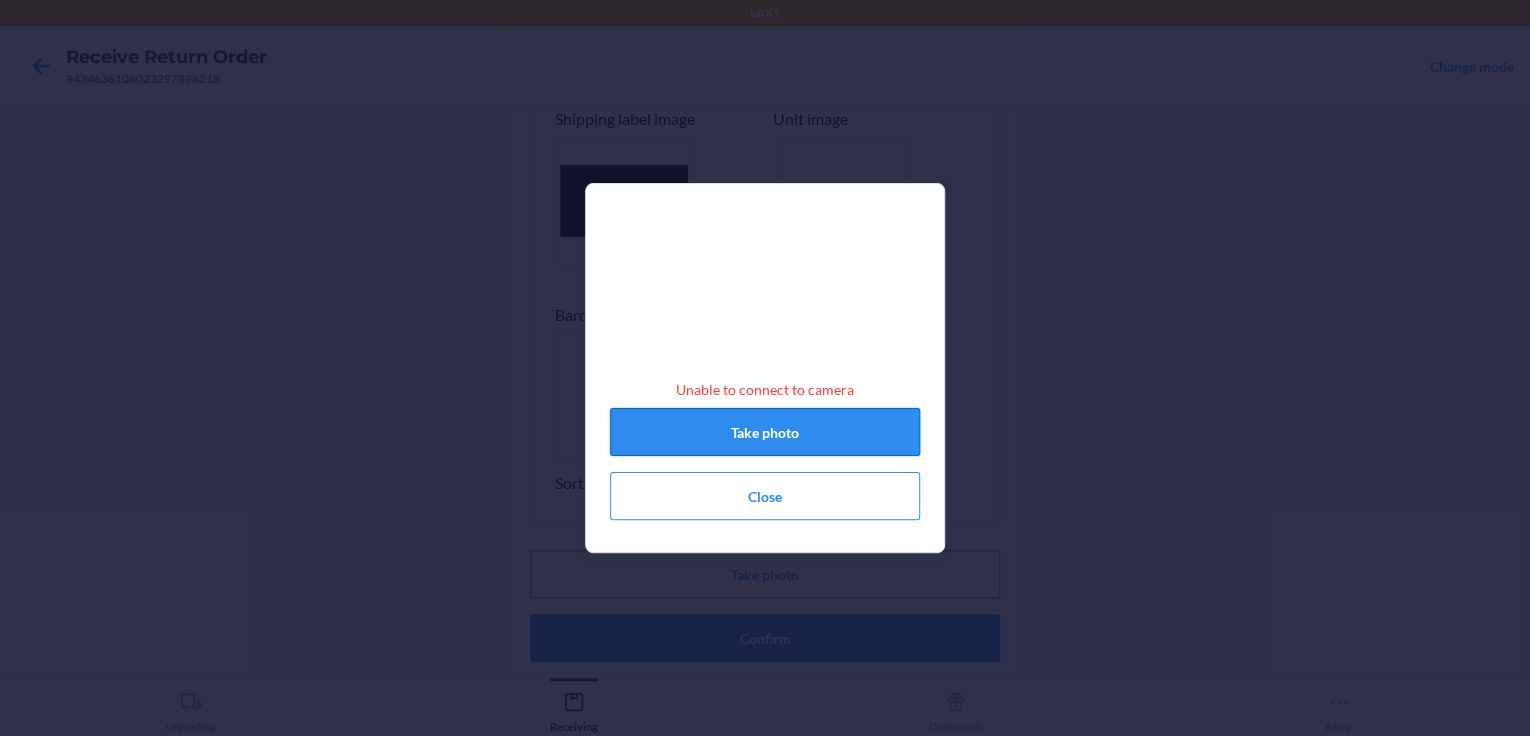 click on "Take photo" at bounding box center [765, 432] 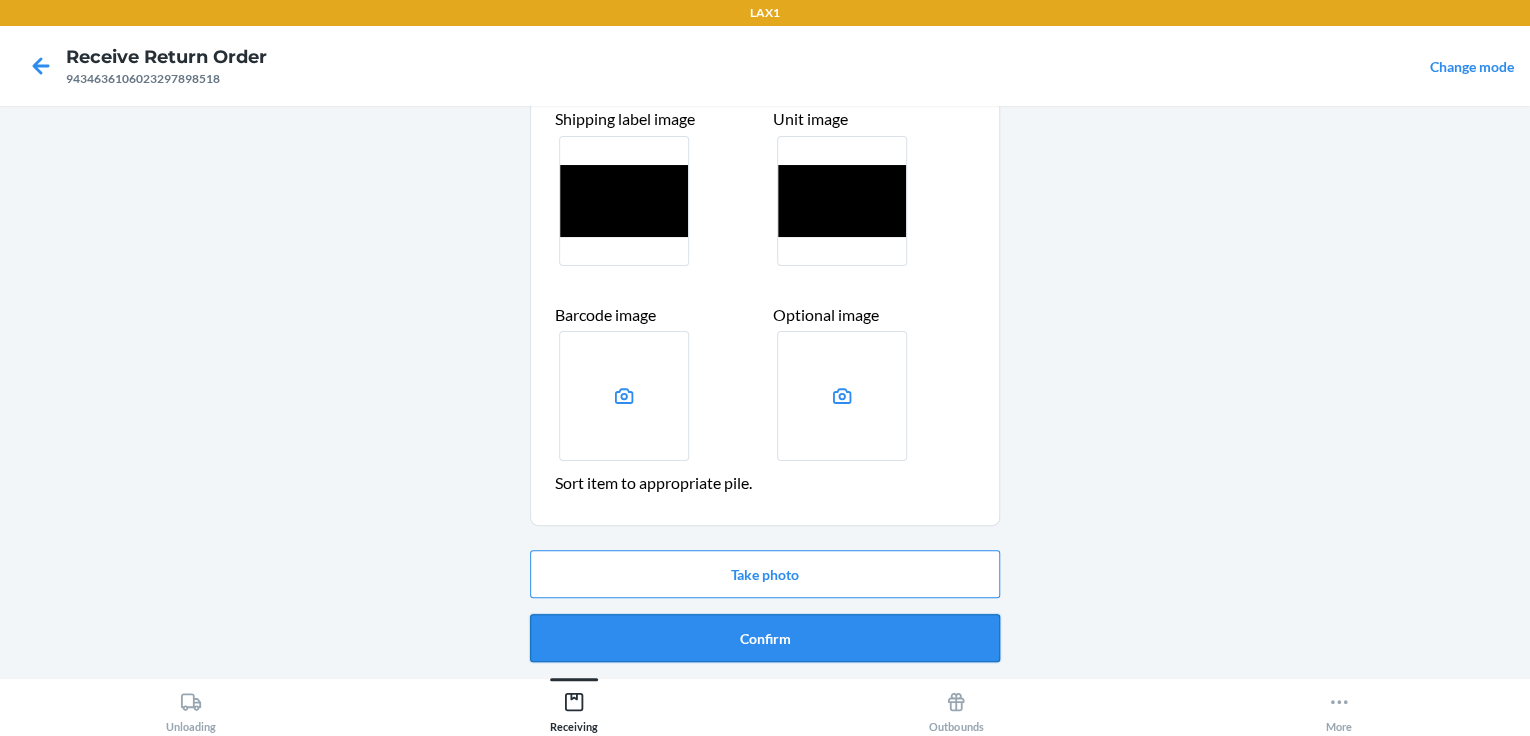 click on "Confirm" at bounding box center (765, 638) 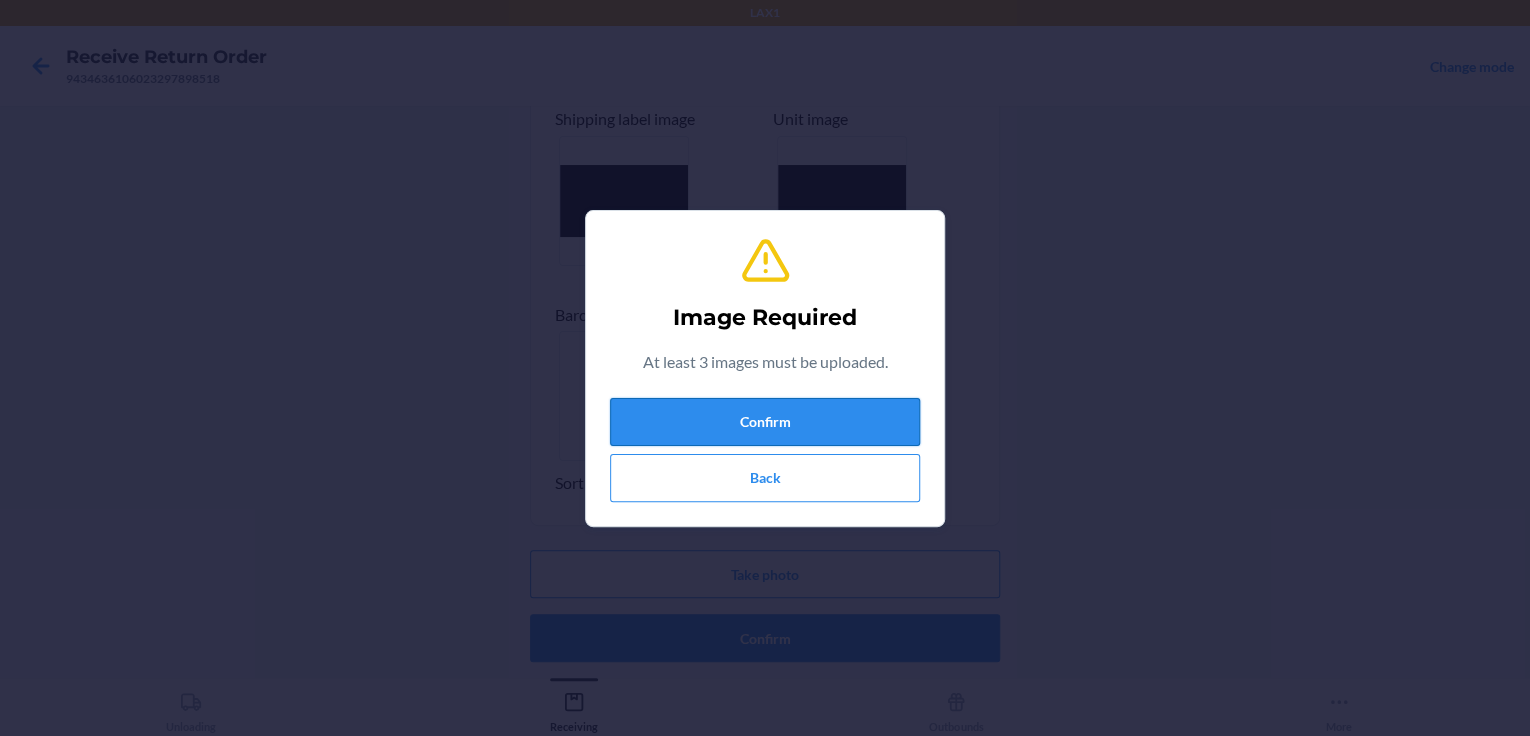 click on "Confirm" at bounding box center (765, 422) 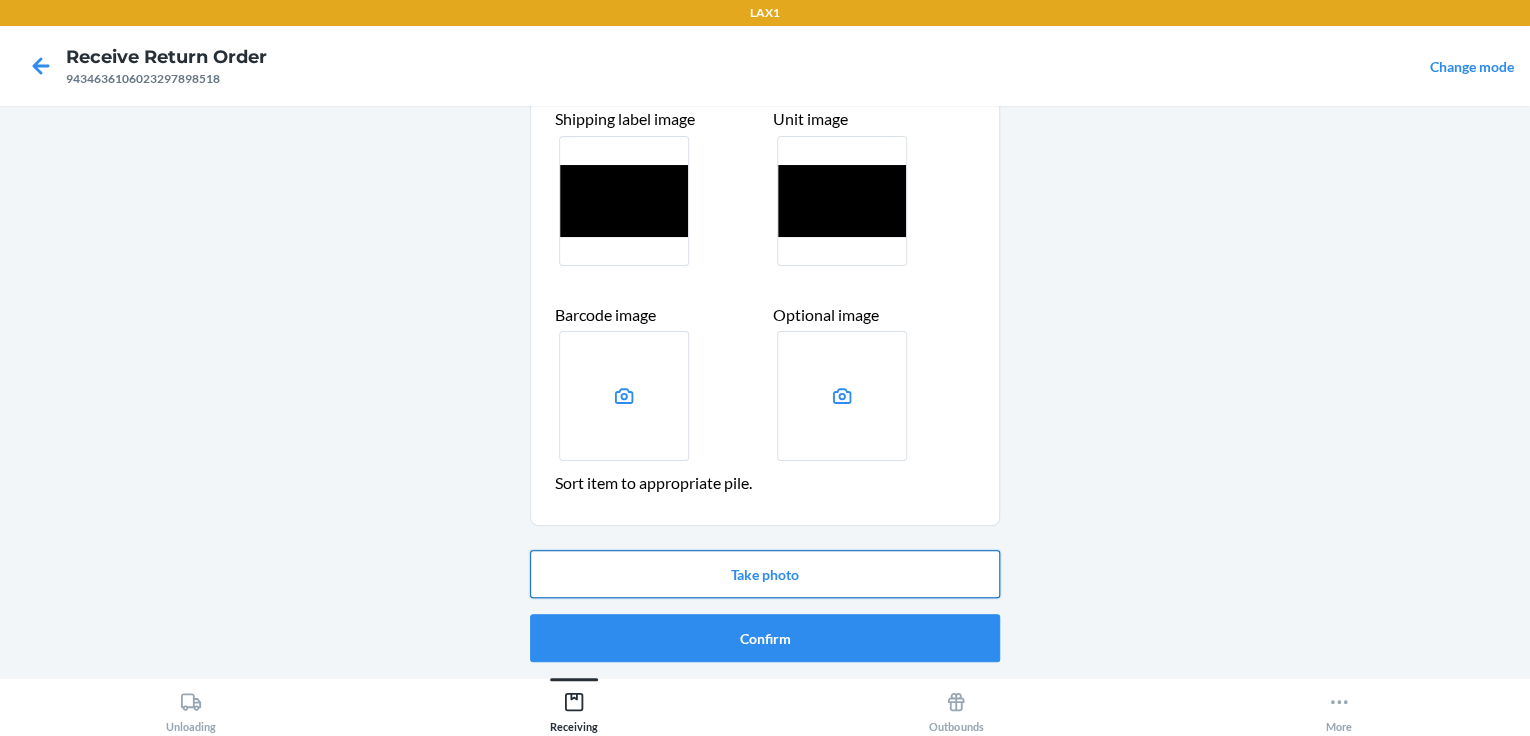 click on "Take photo" at bounding box center (765, 574) 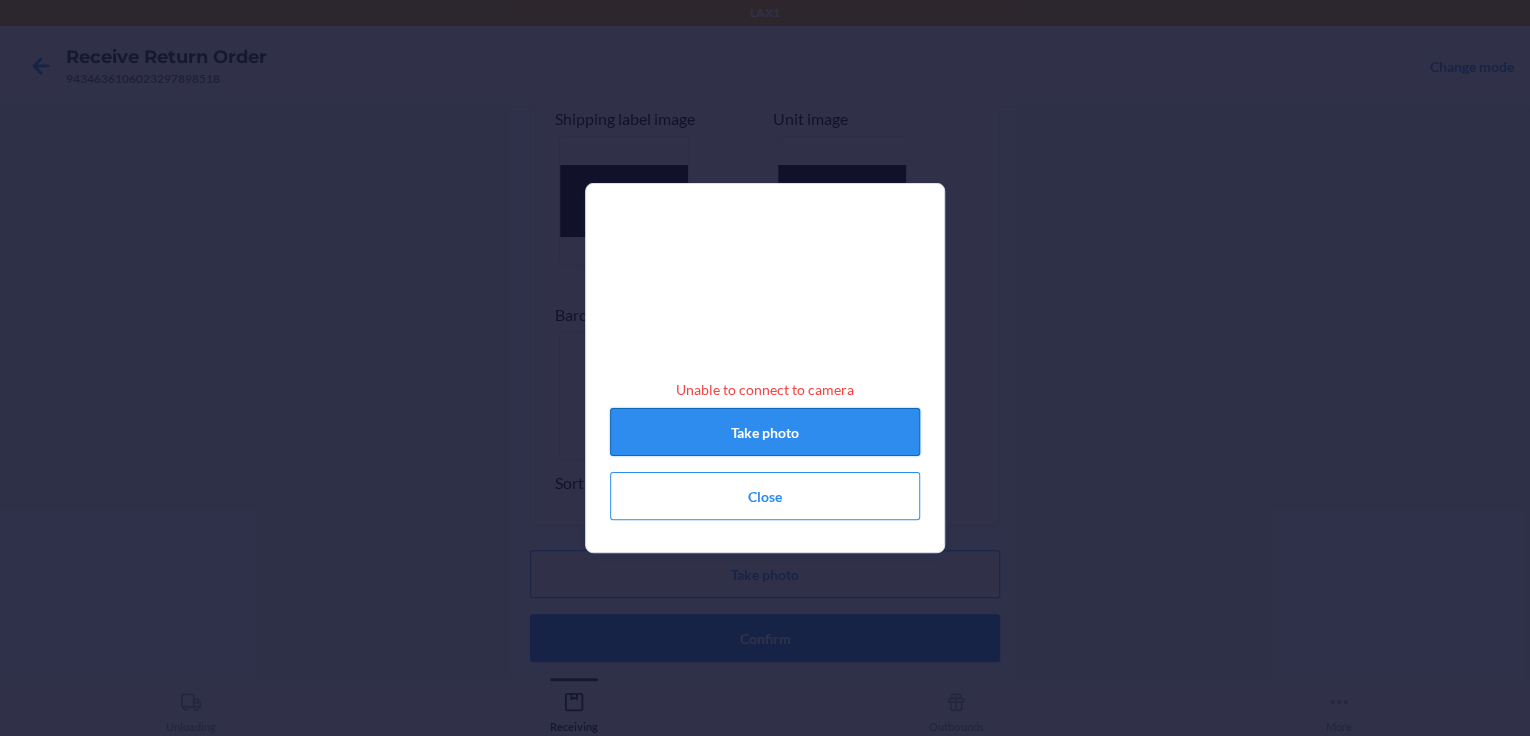 click on "Take photo" at bounding box center [765, 432] 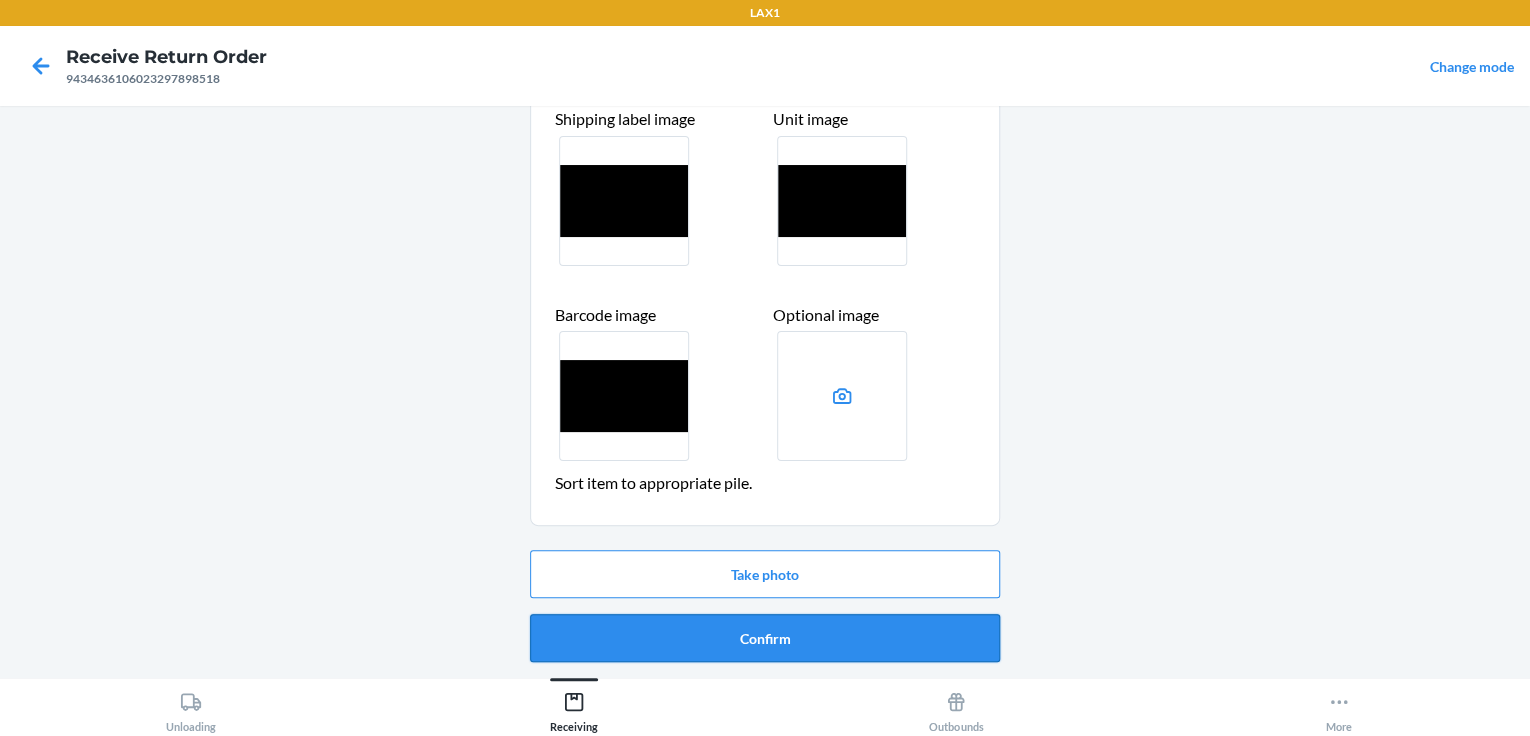 click on "Confirm" at bounding box center [765, 638] 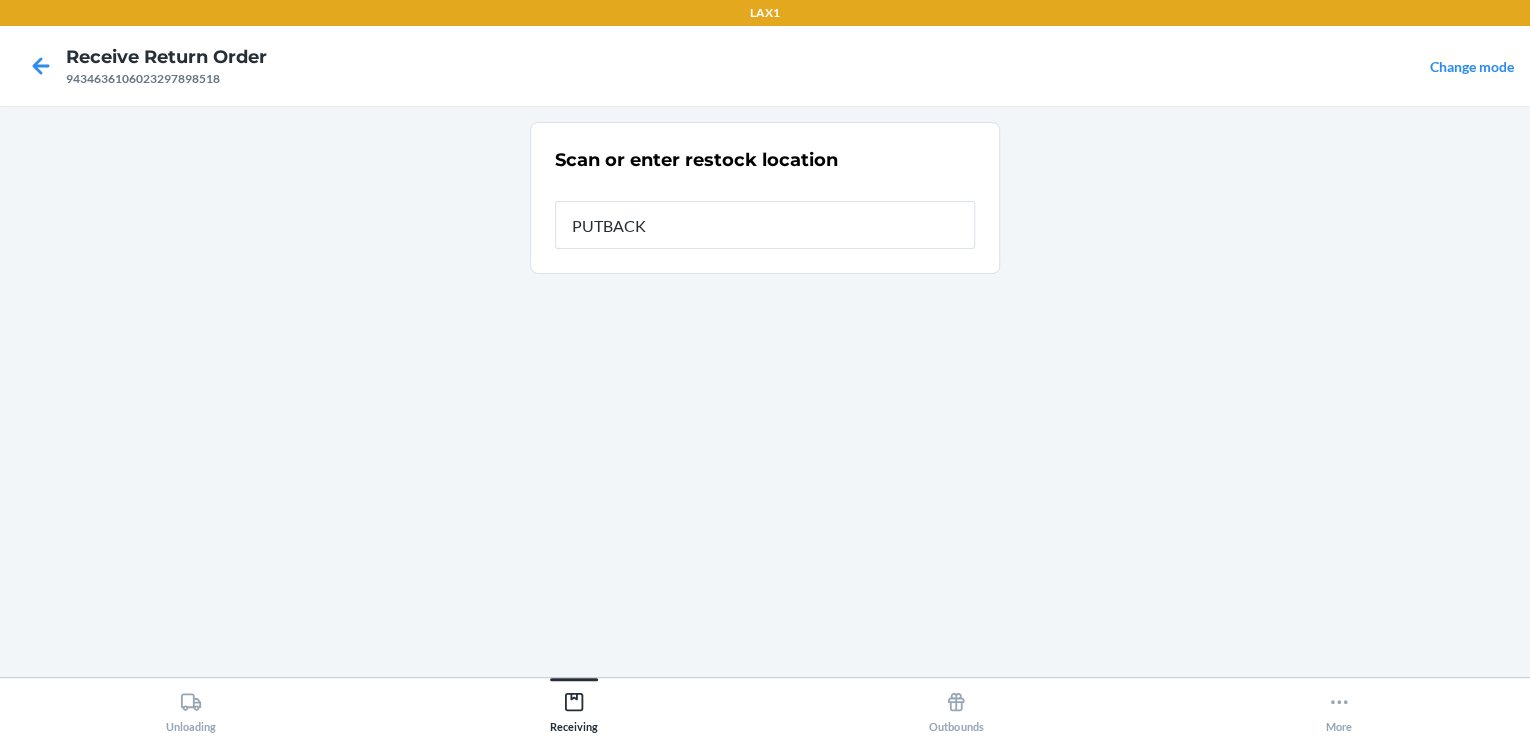 type on "PUTBACK" 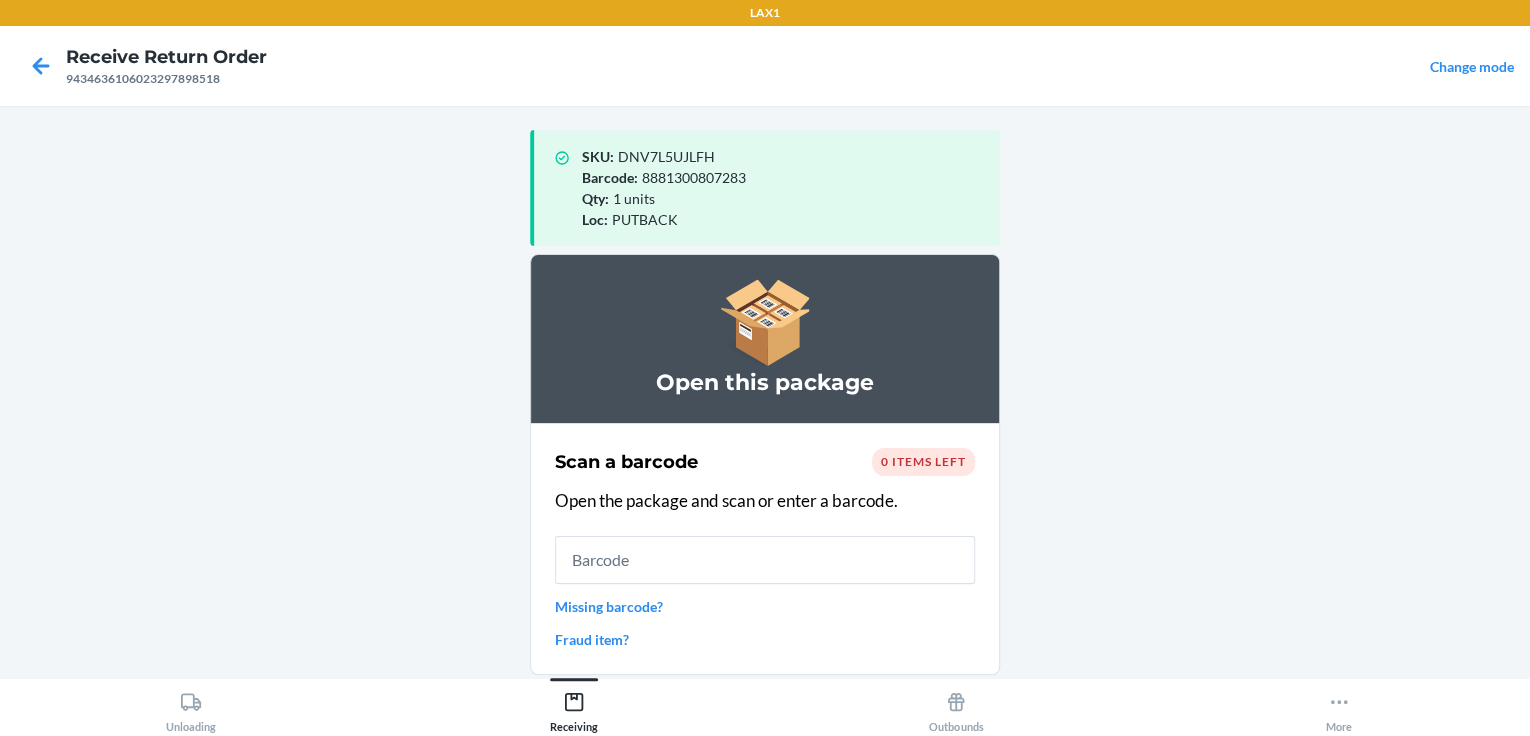 scroll, scrollTop: 124, scrollLeft: 0, axis: vertical 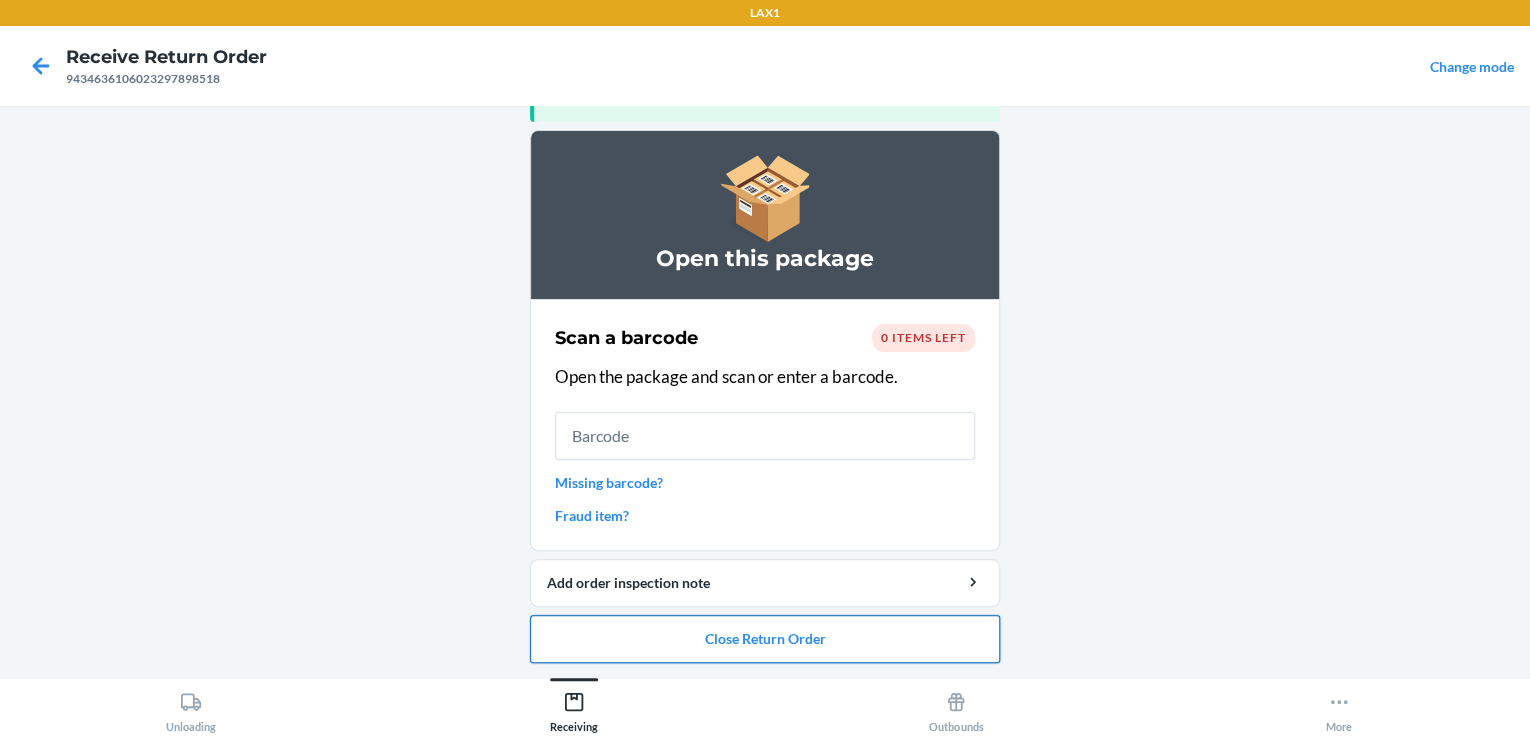 click on "Close Return Order" at bounding box center [765, 639] 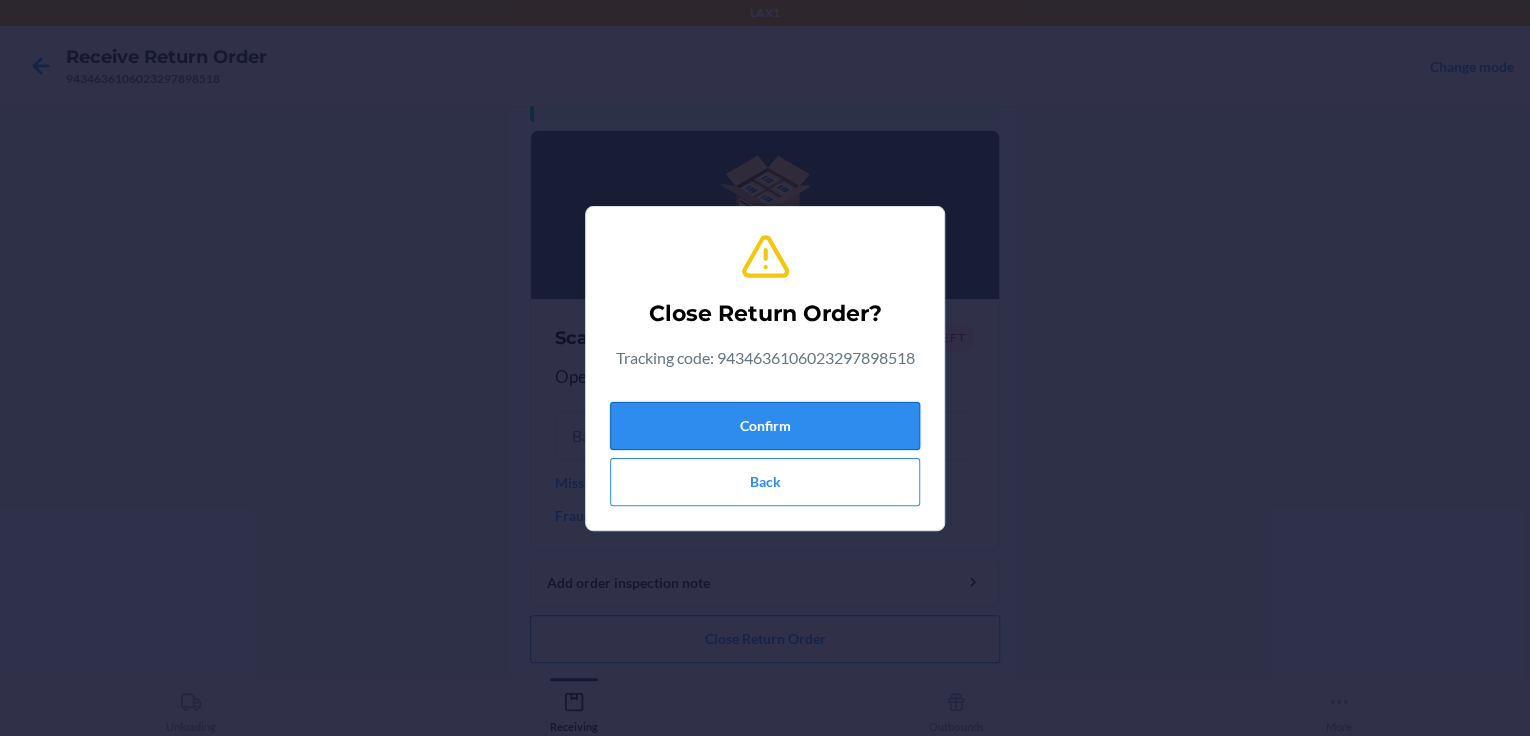 click on "Confirm" at bounding box center (765, 426) 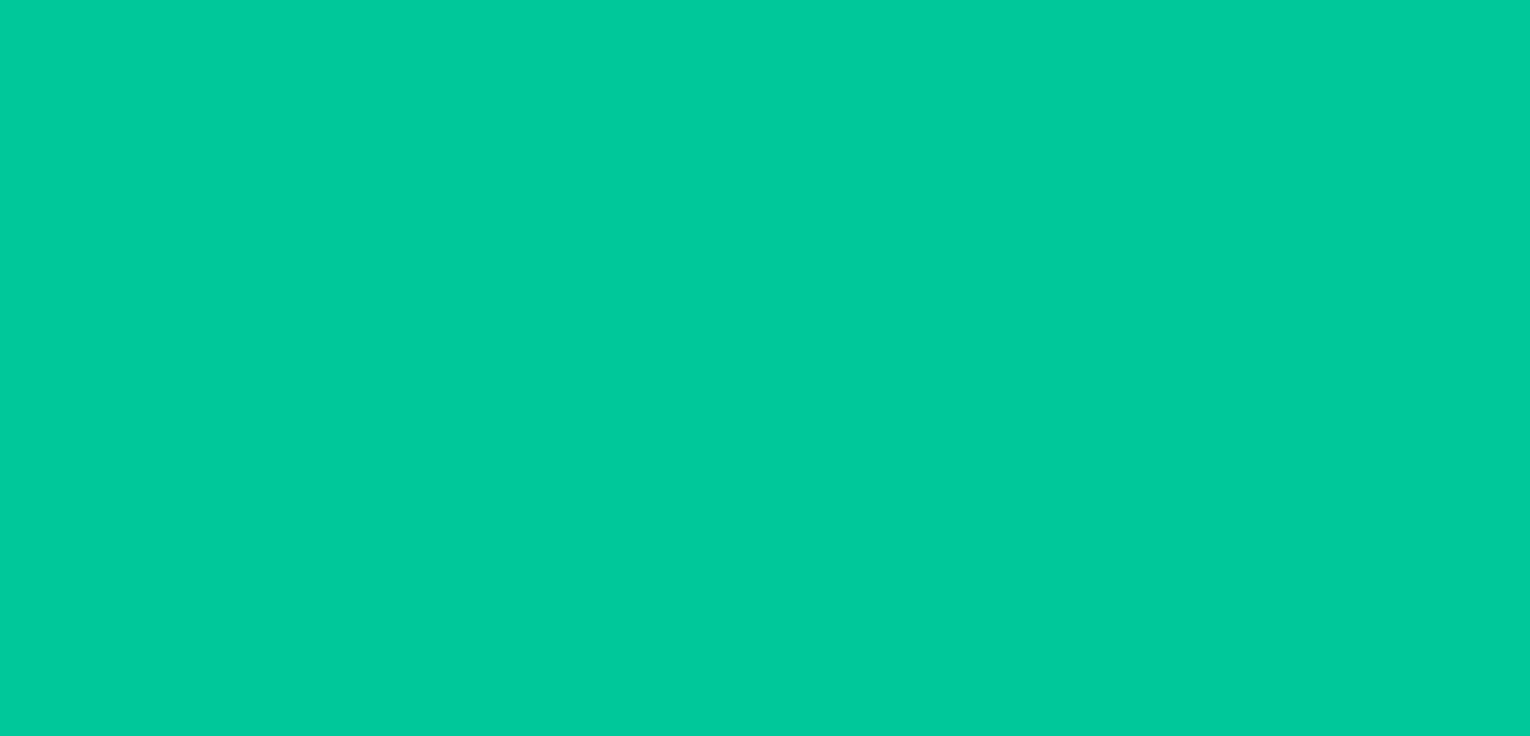 scroll, scrollTop: 0, scrollLeft: 0, axis: both 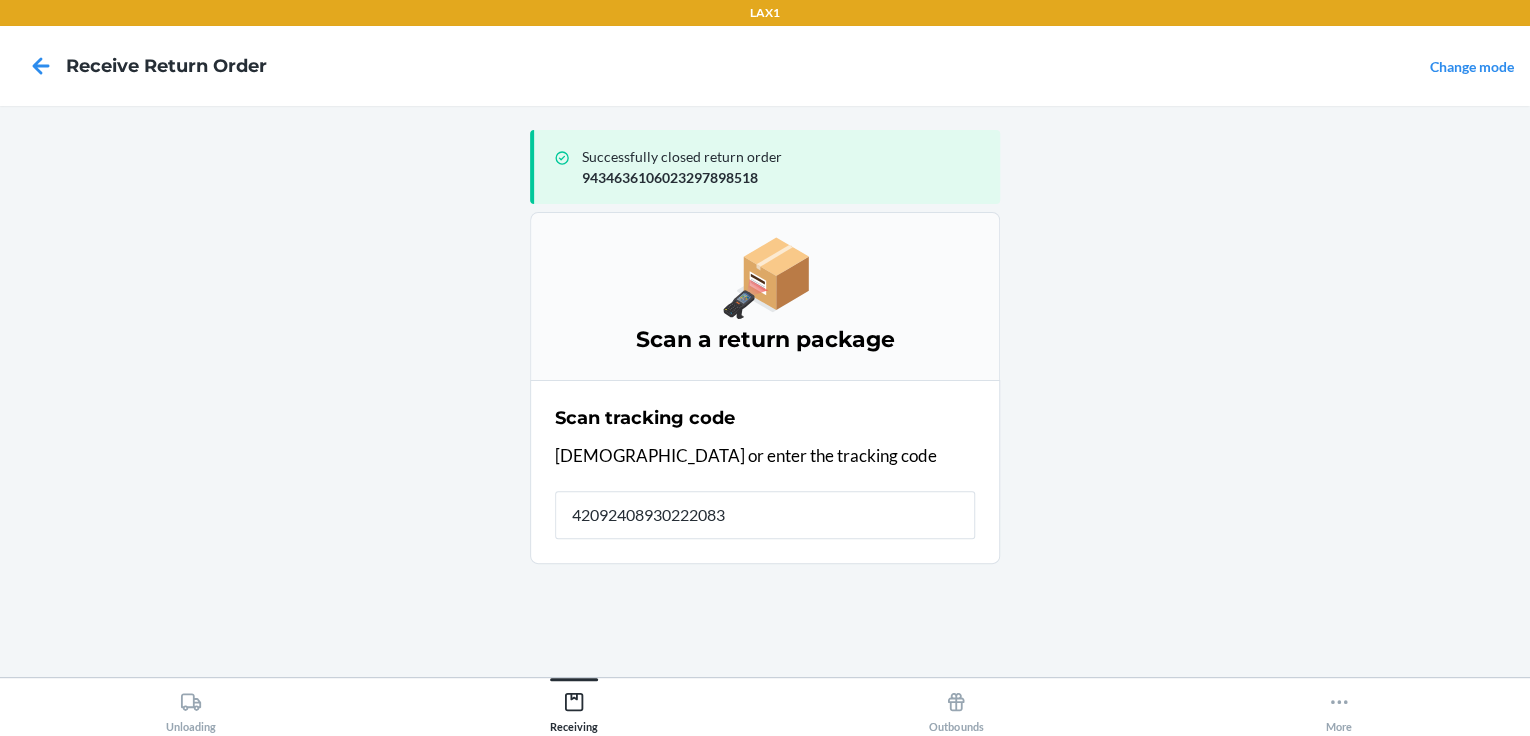 type on "420924089302220831" 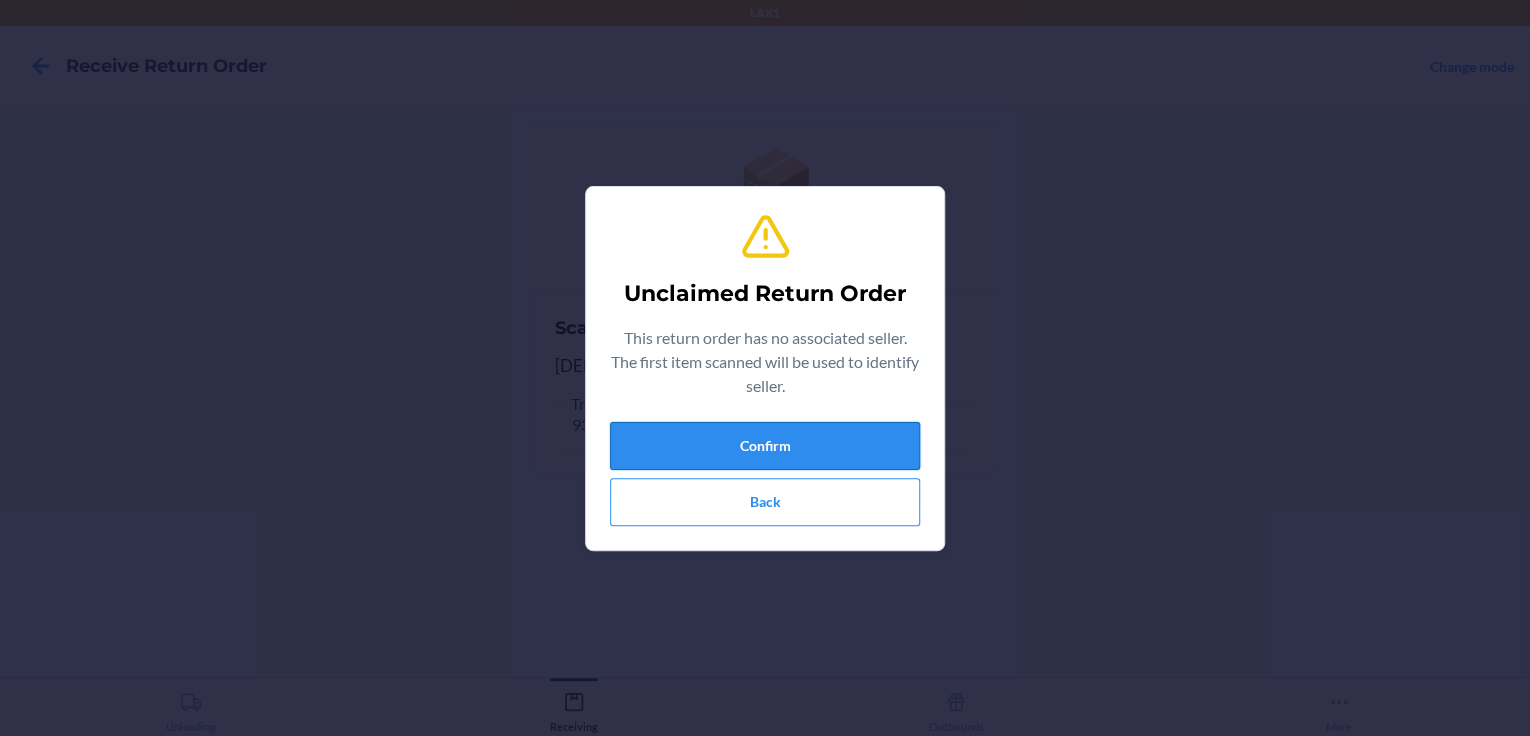 click on "Confirm" at bounding box center (765, 446) 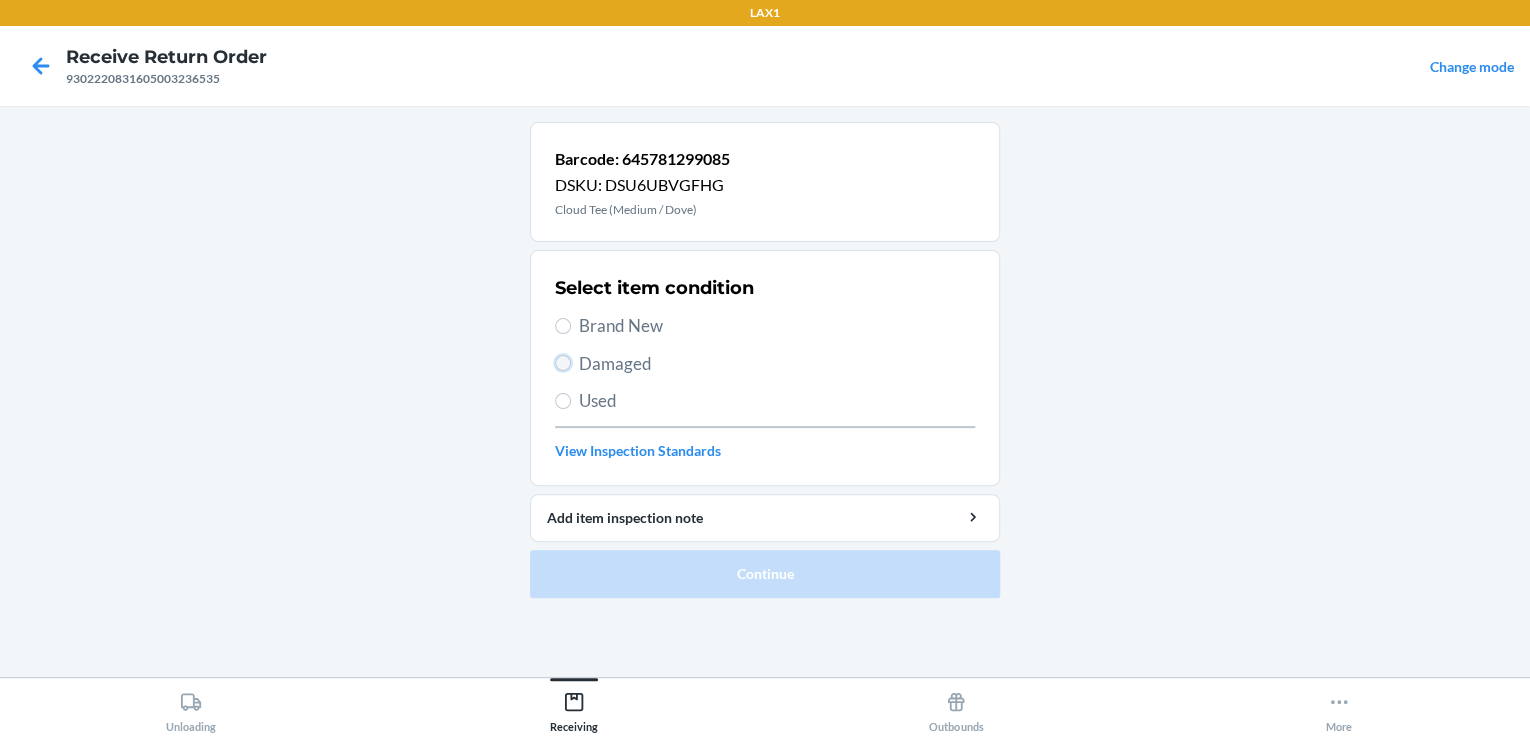 click on "Damaged" at bounding box center [563, 363] 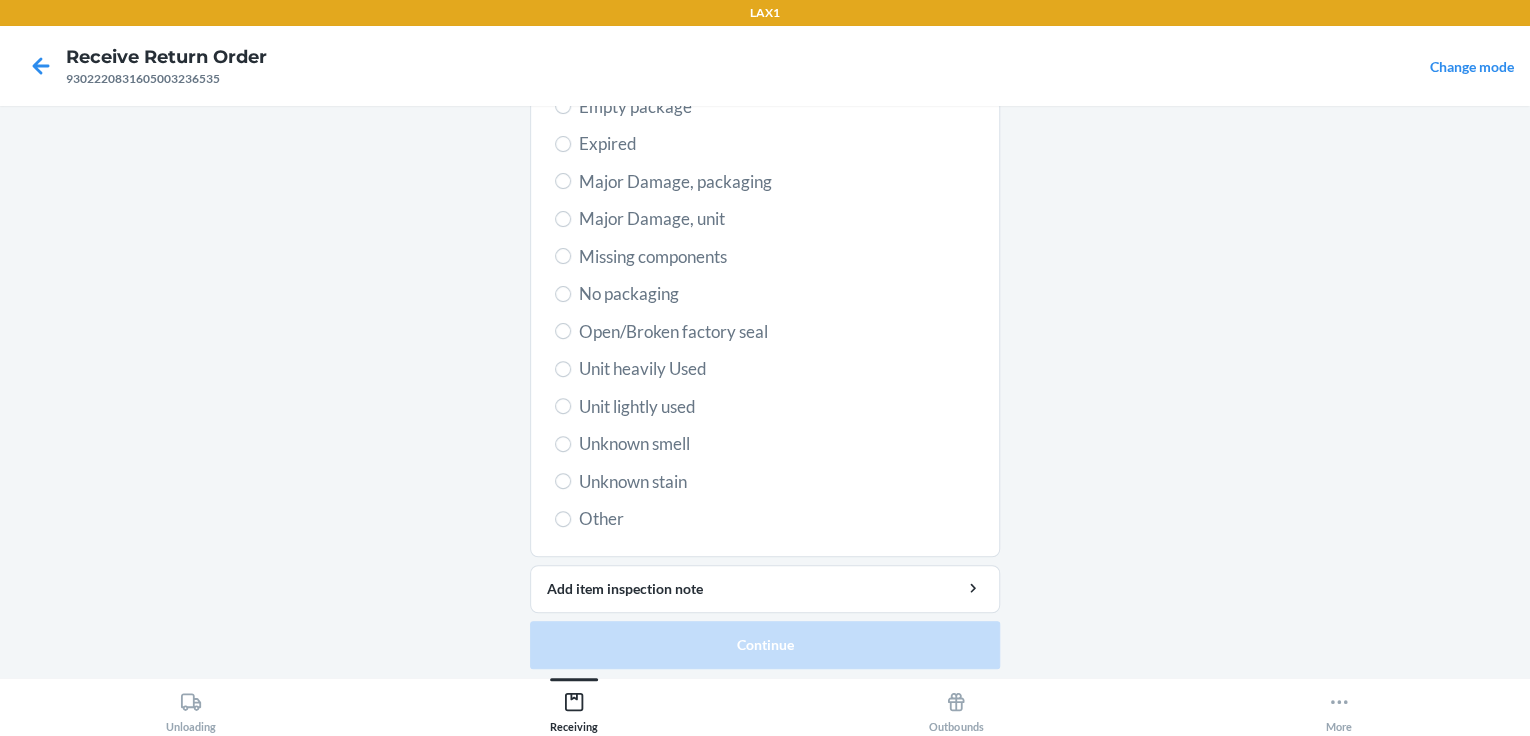 scroll, scrollTop: 468, scrollLeft: 0, axis: vertical 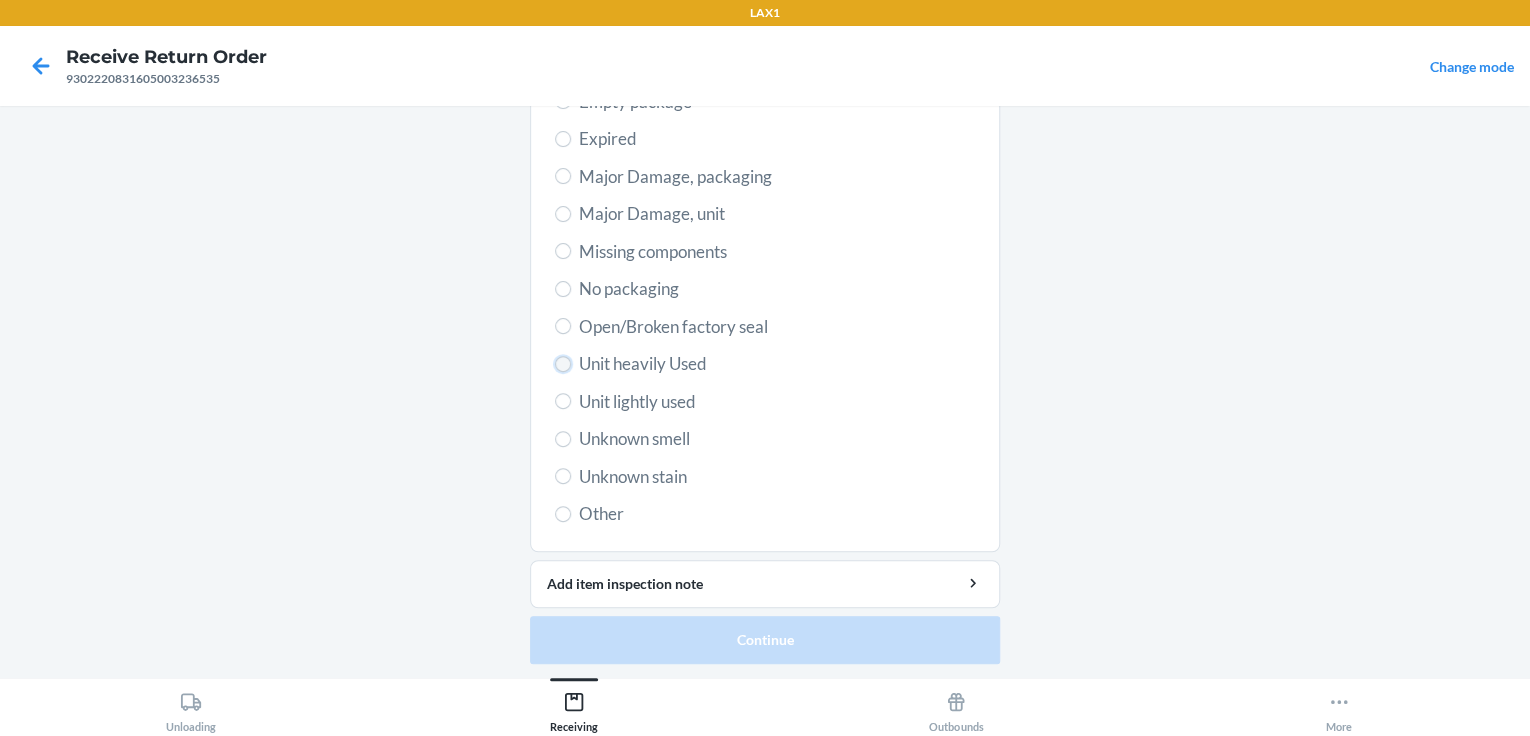 click on "Unit heavily Used" at bounding box center [563, 364] 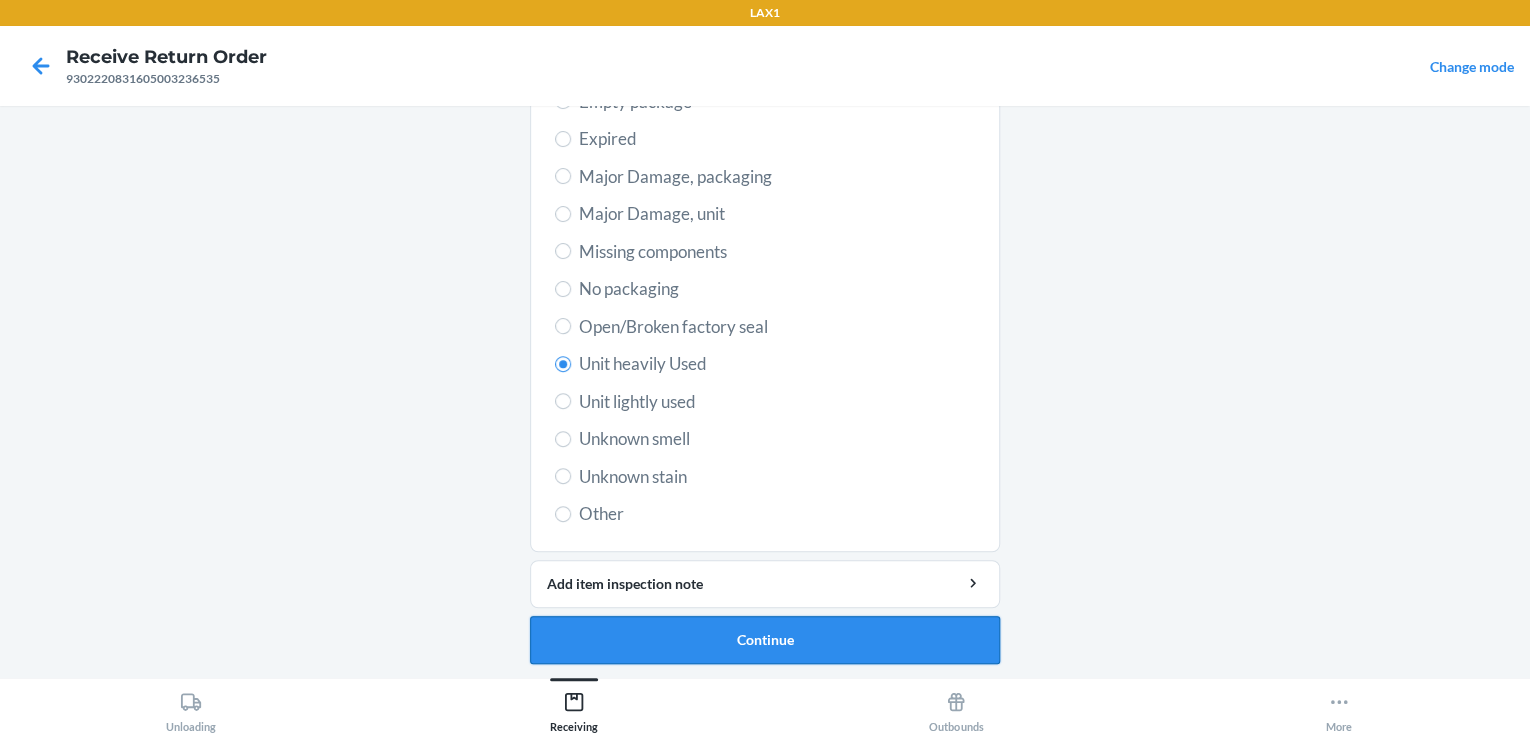 click on "Continue" at bounding box center [765, 640] 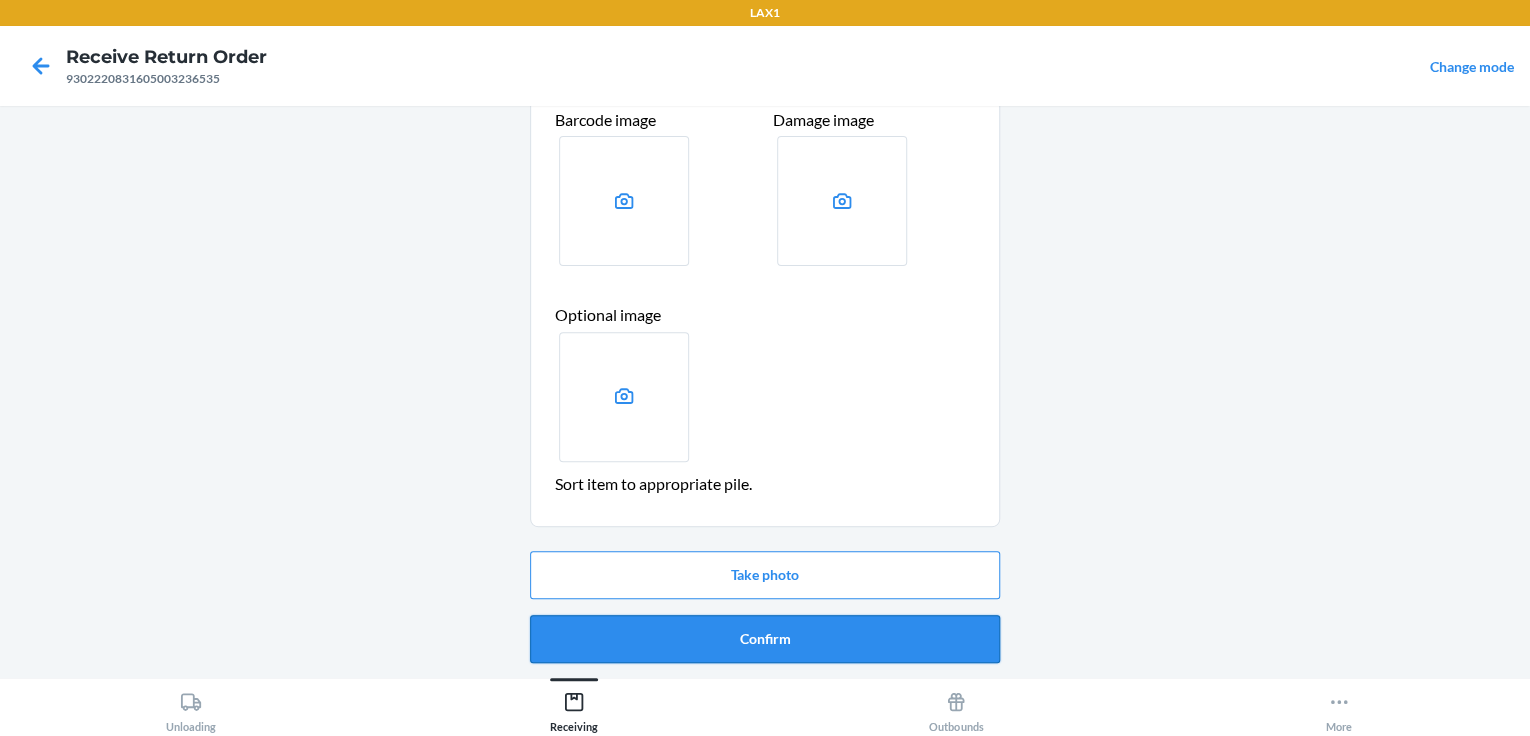click on "Confirm" at bounding box center [765, 639] 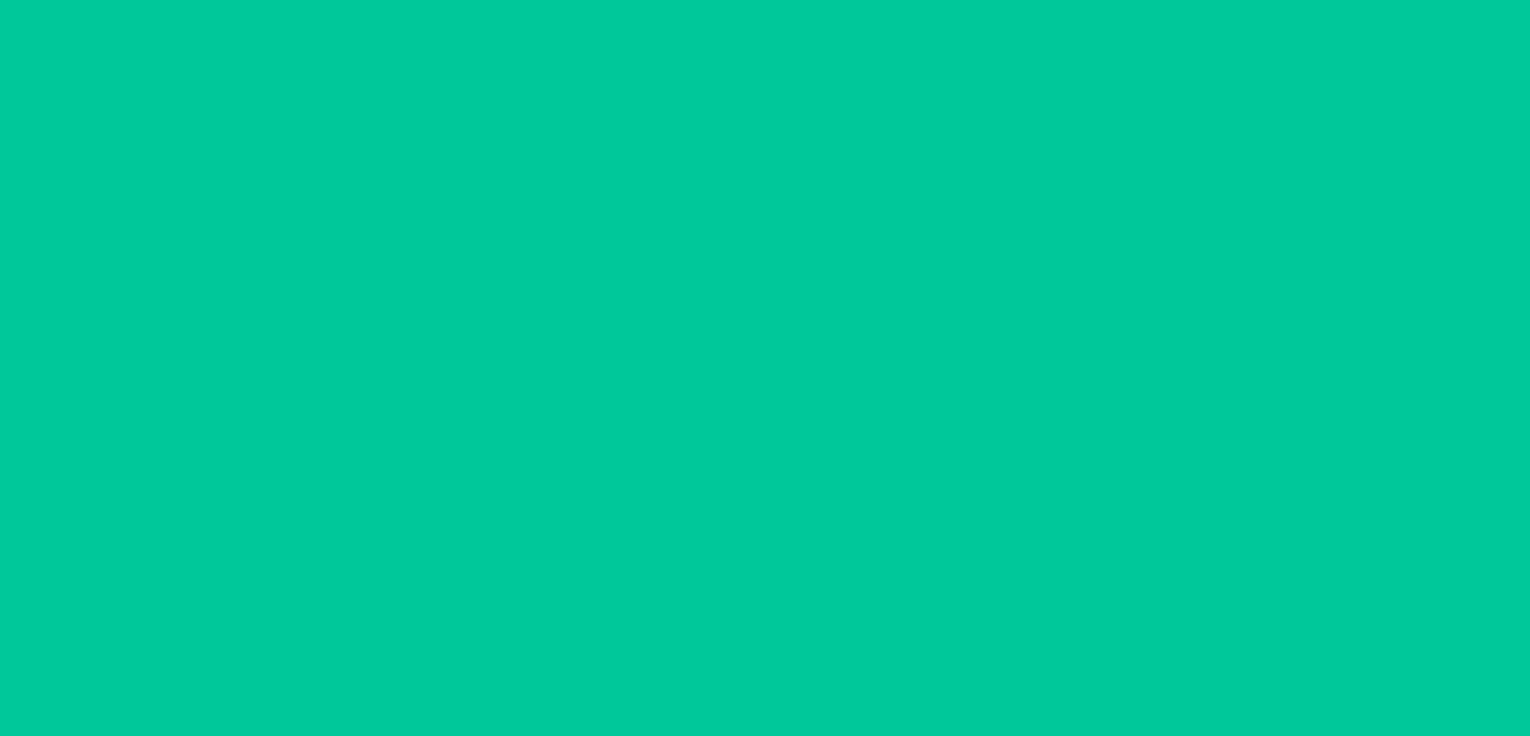 scroll, scrollTop: 0, scrollLeft: 0, axis: both 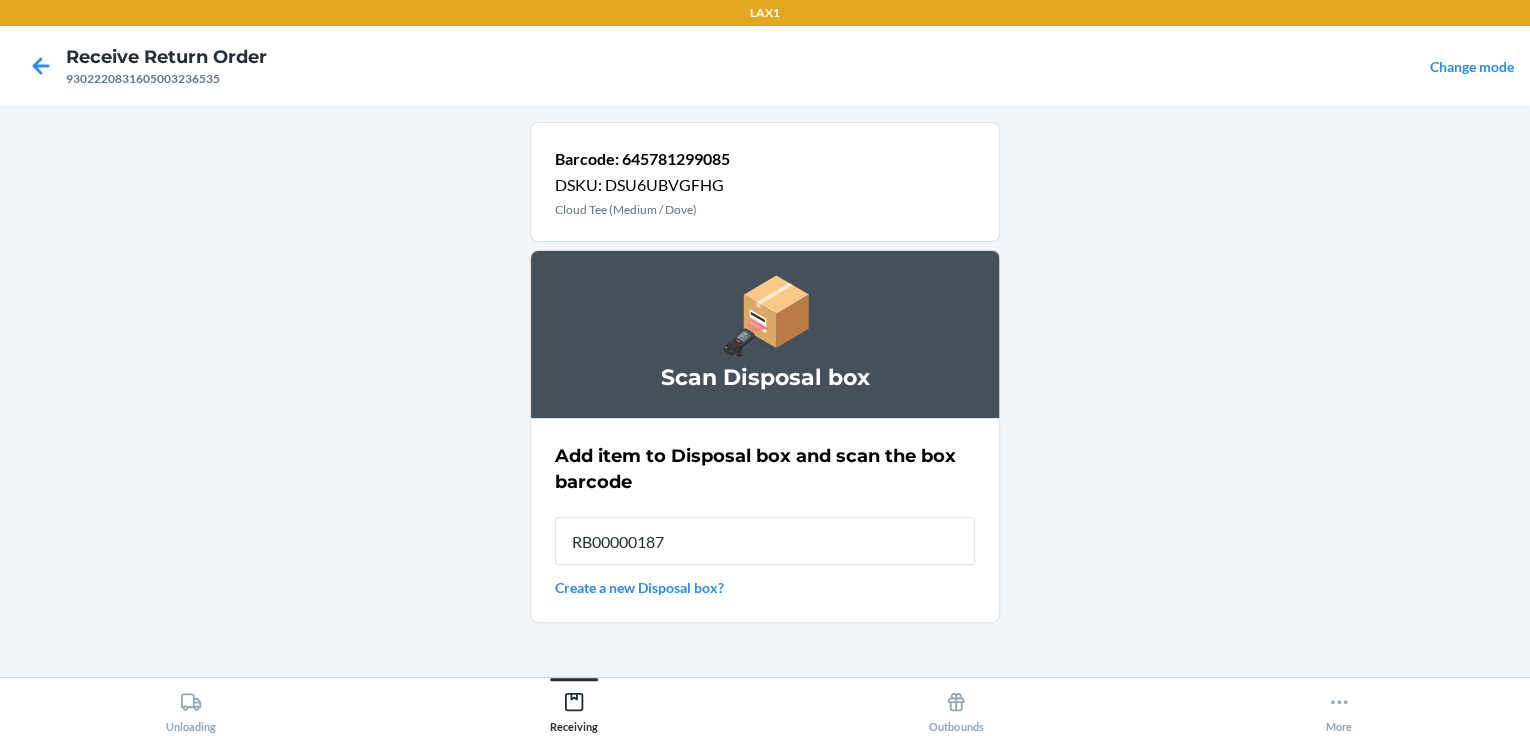 type on "RB000001878" 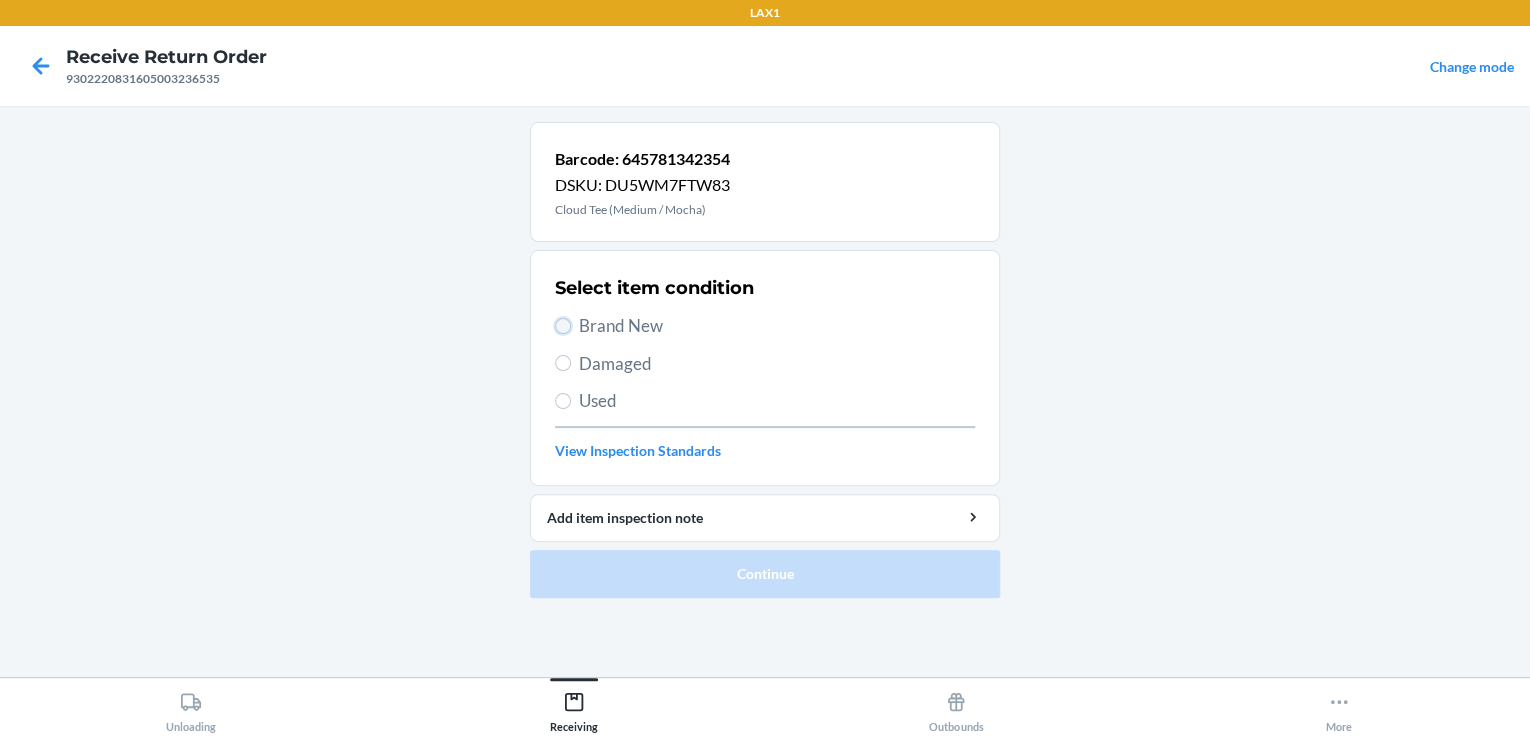 click on "Brand New" at bounding box center (563, 326) 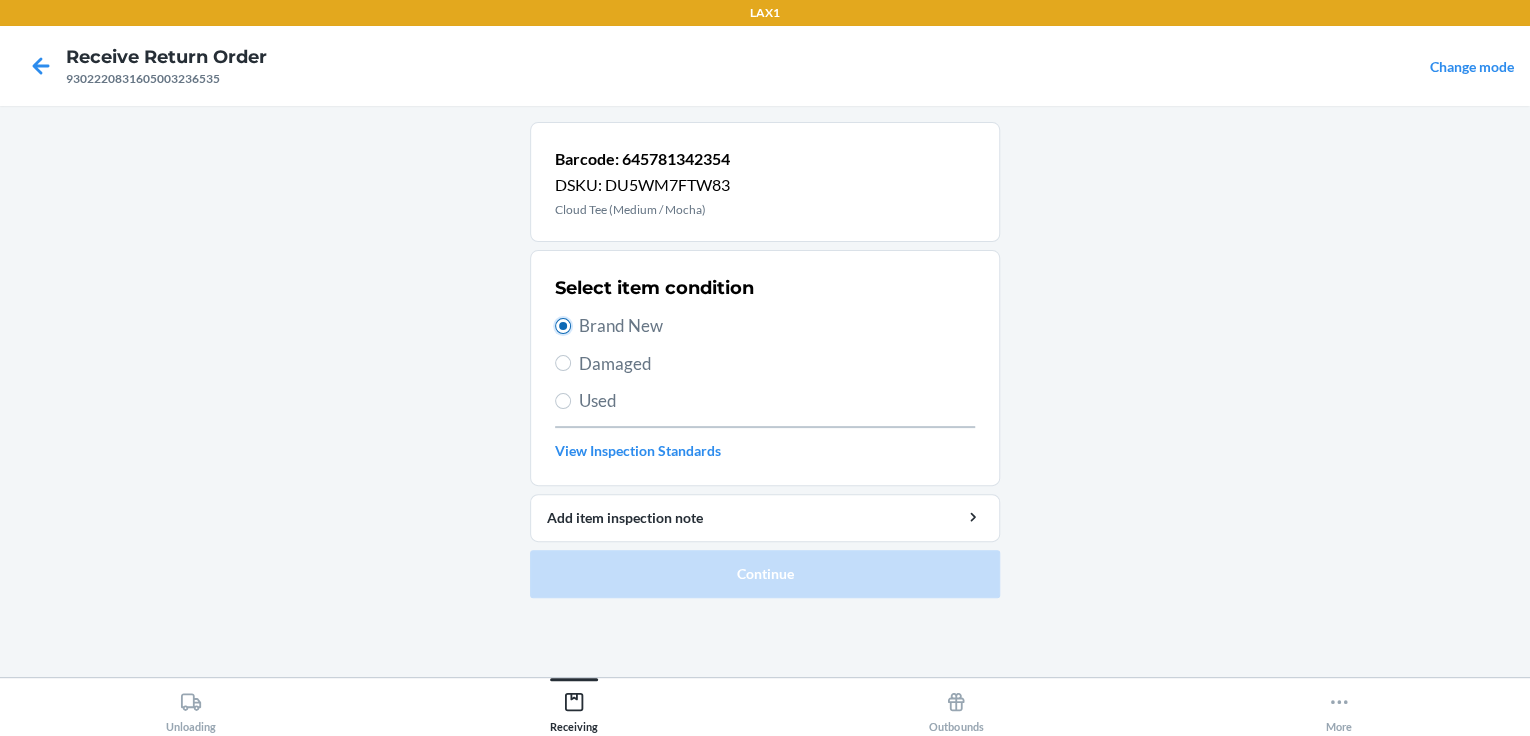 radio on "true" 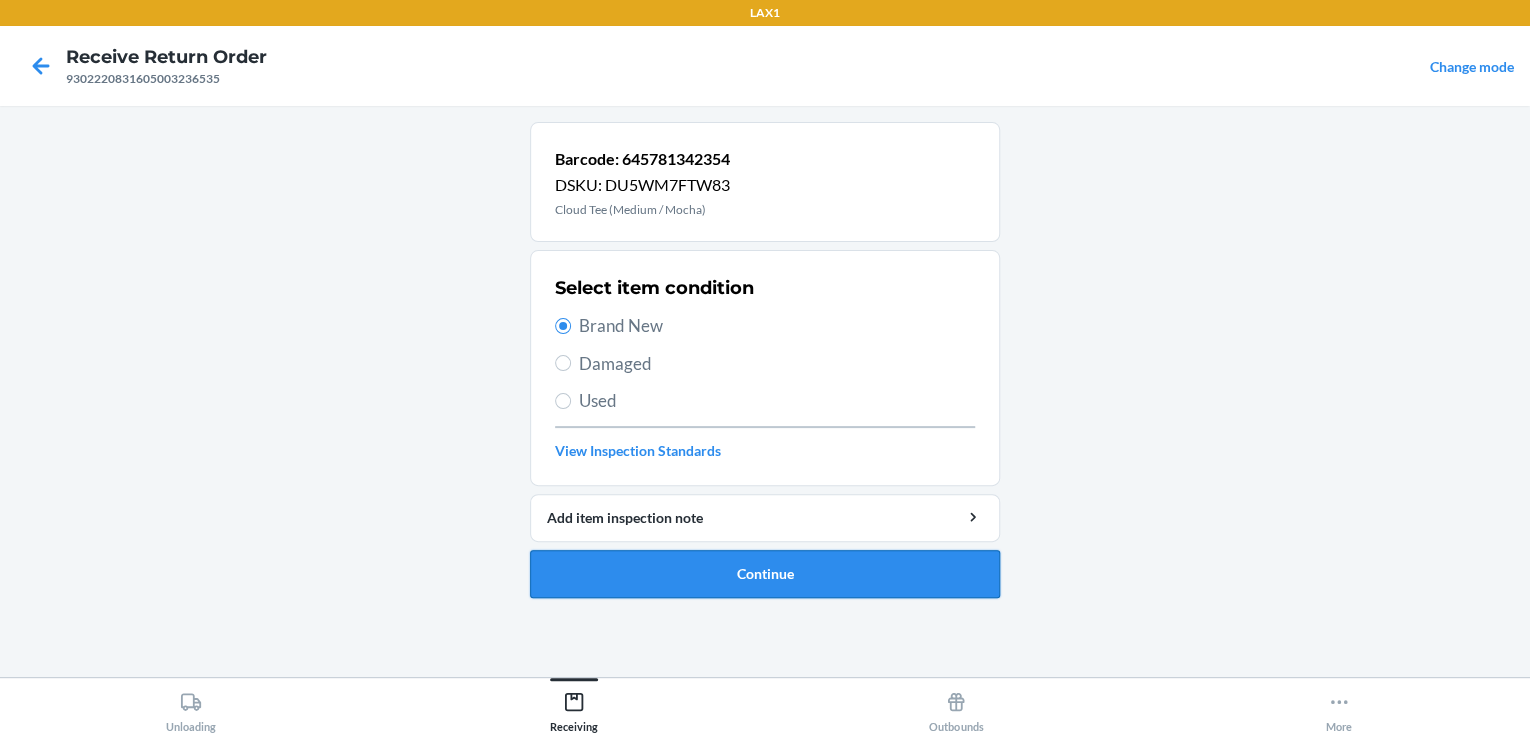 click on "Continue" at bounding box center (765, 574) 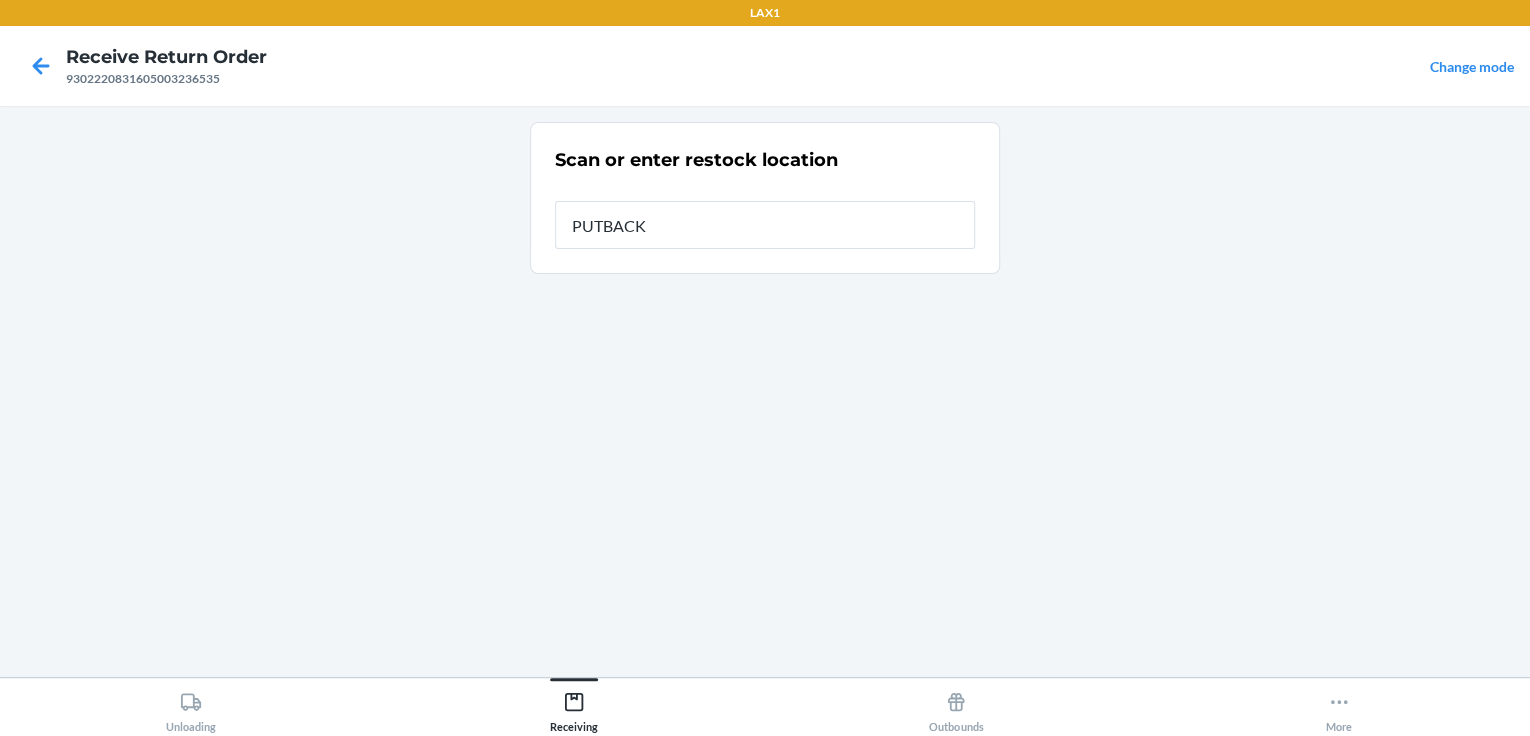 type on "PUTBACK" 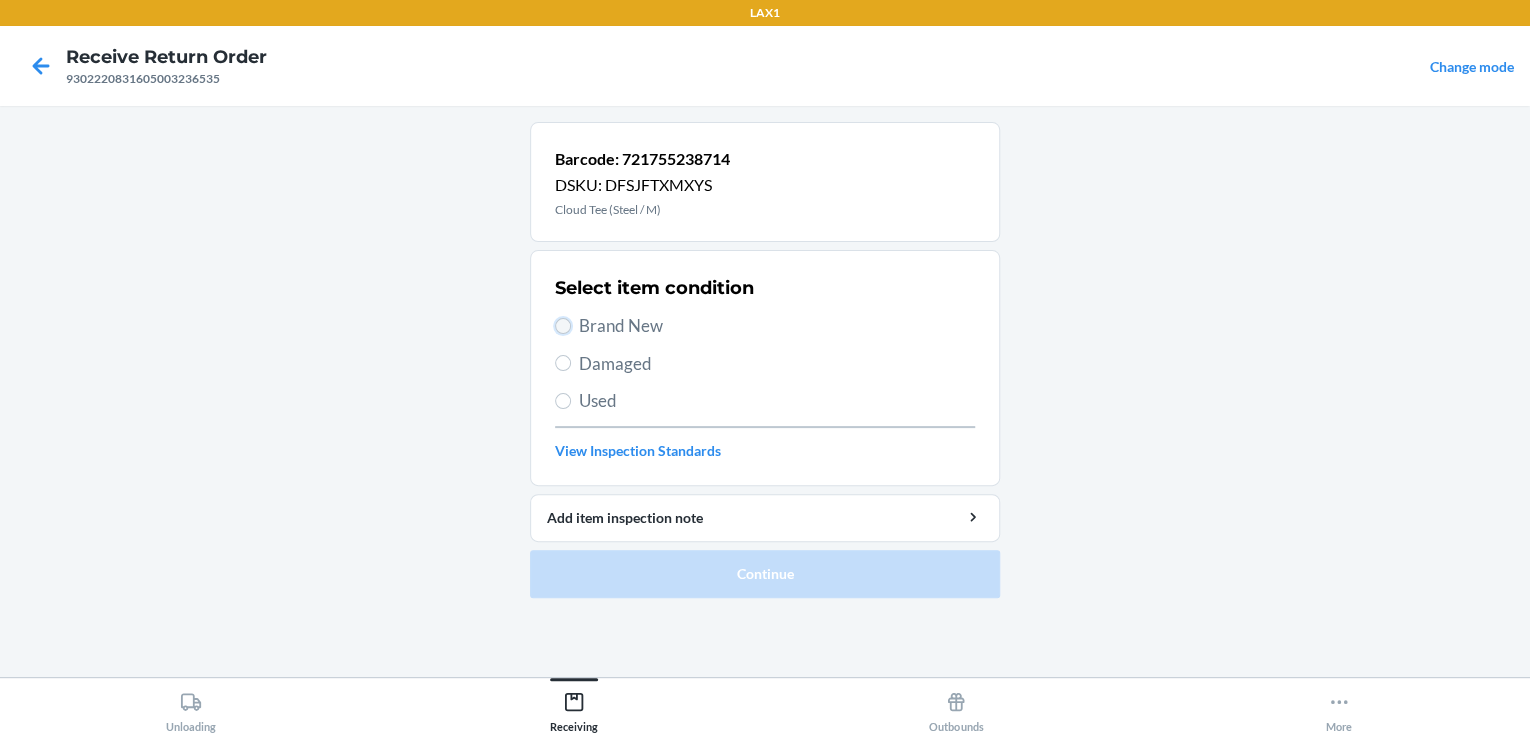 click on "Brand New" at bounding box center (563, 326) 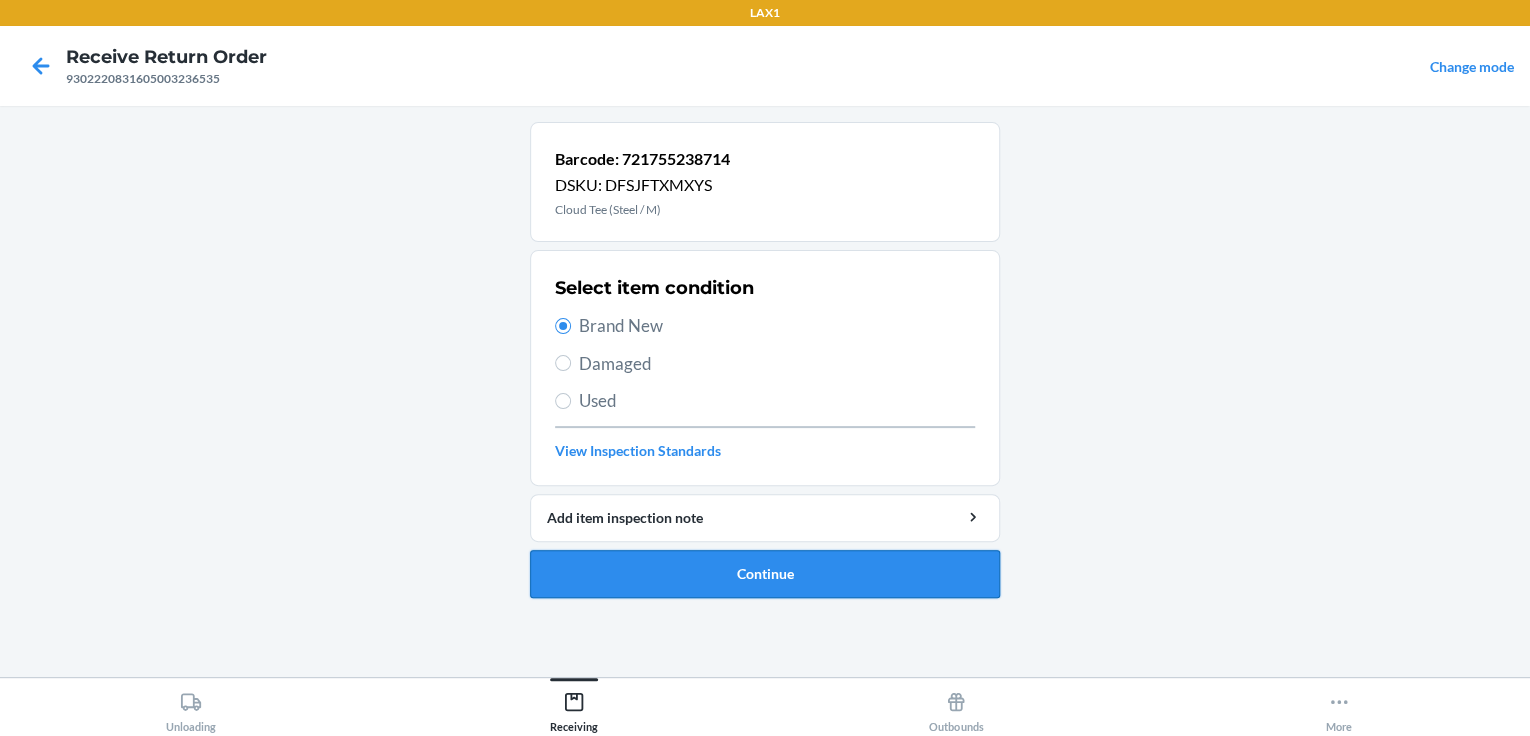click on "Continue" at bounding box center (765, 574) 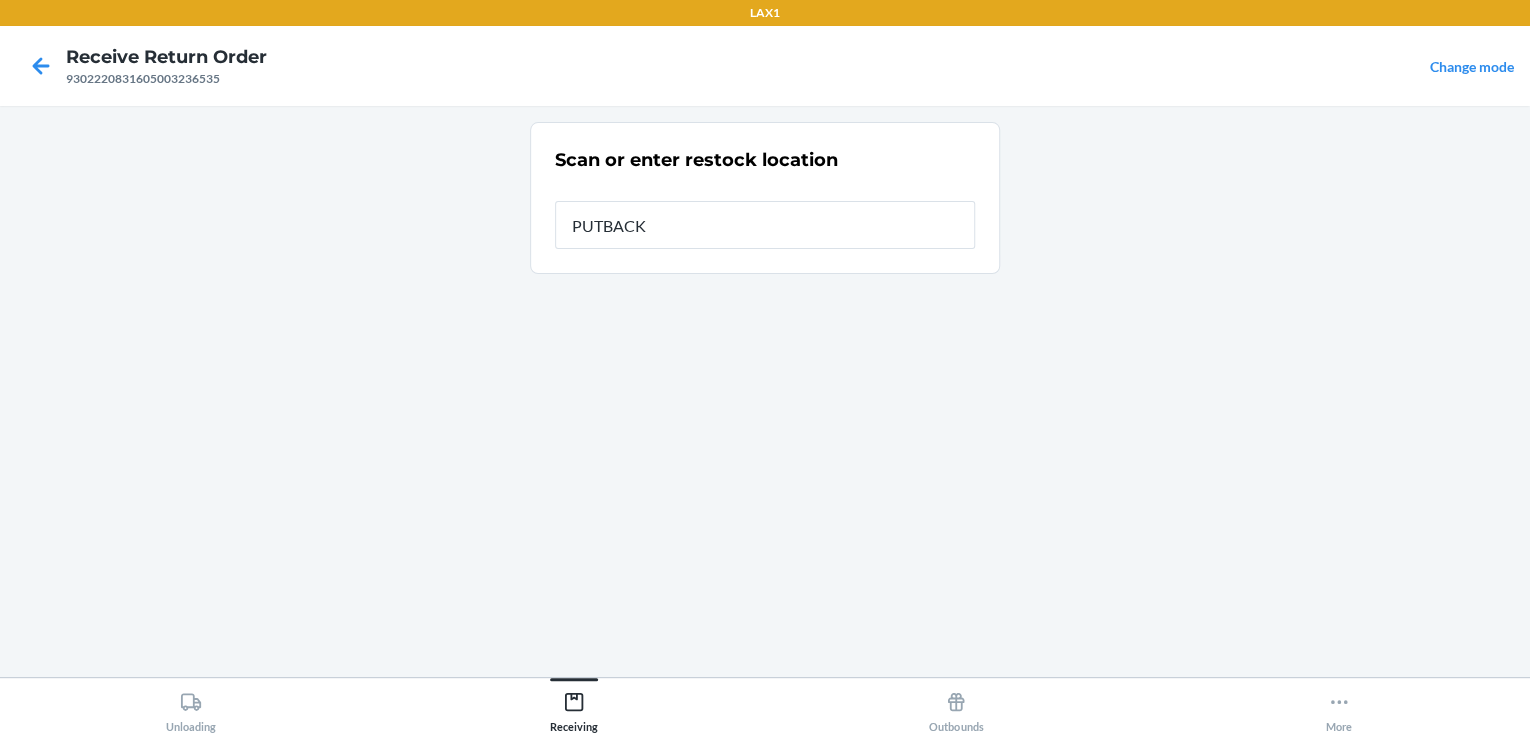 type on "PUTBACK" 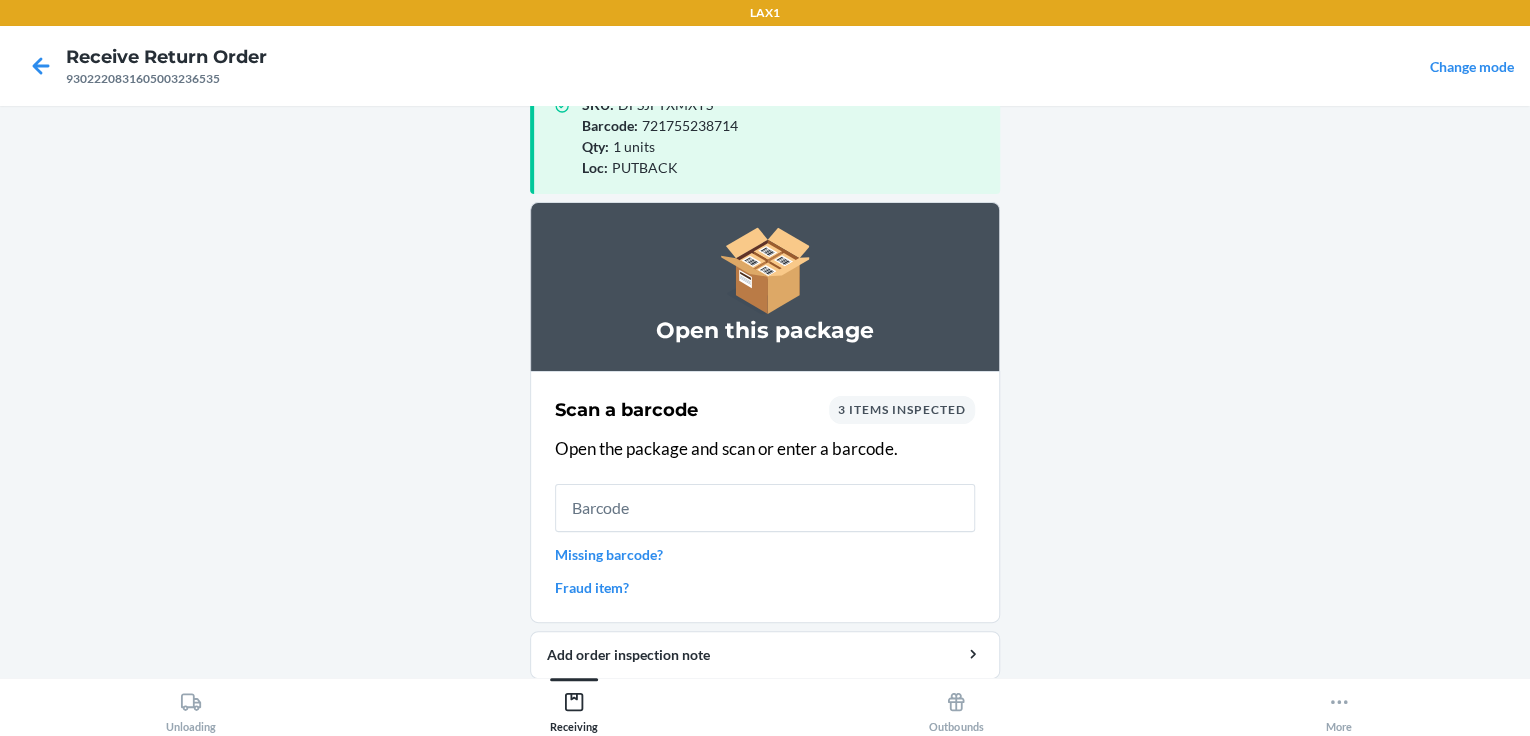 scroll, scrollTop: 124, scrollLeft: 0, axis: vertical 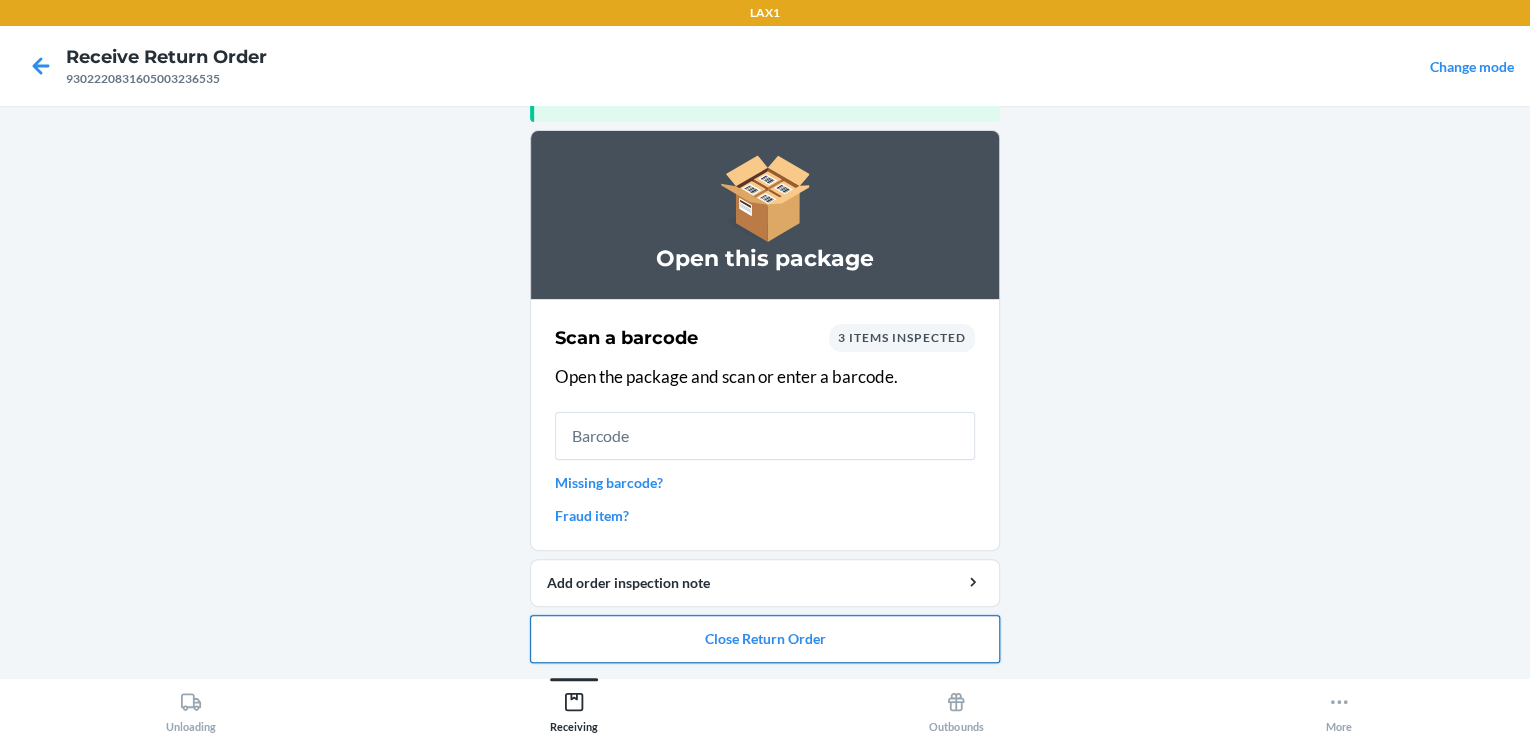 click on "Close Return Order" at bounding box center [765, 639] 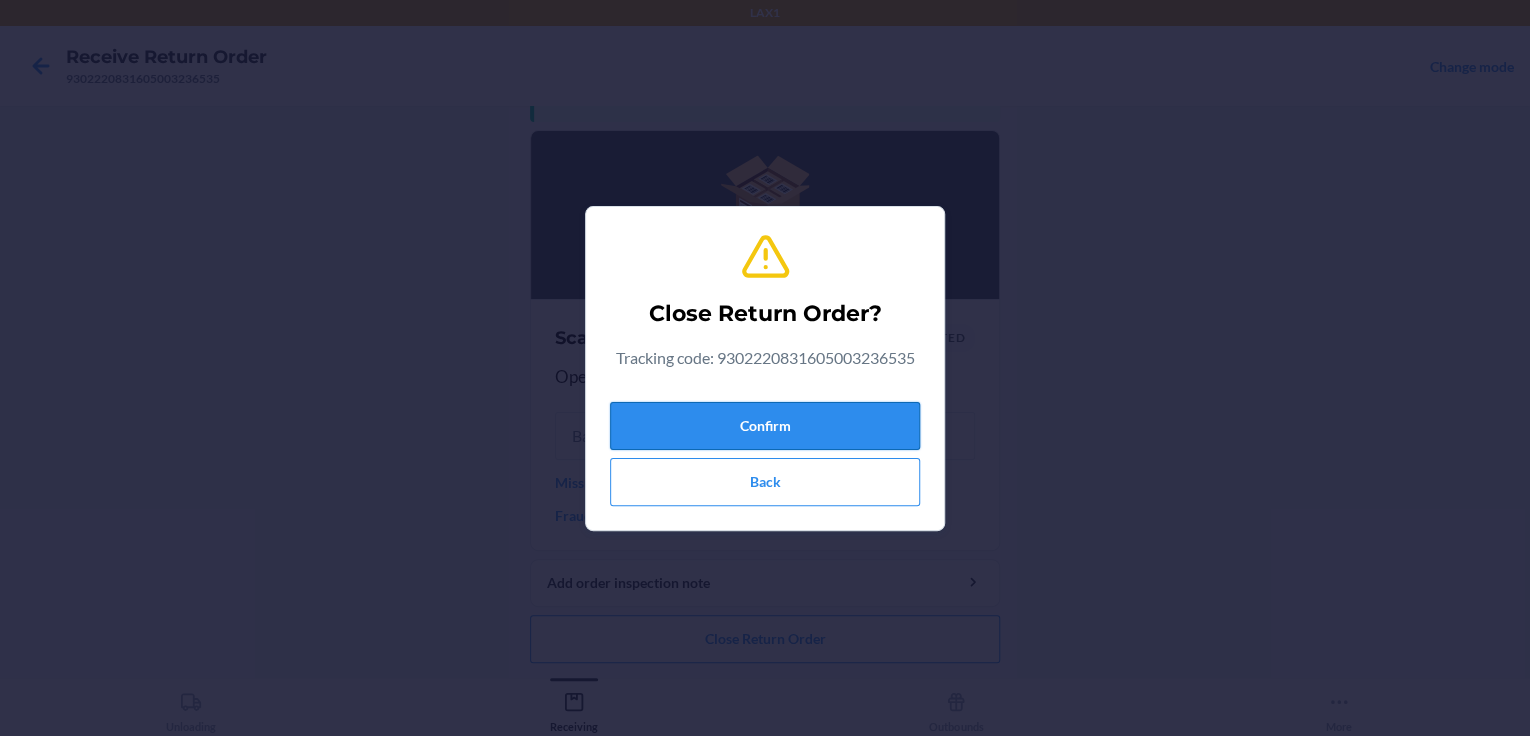 click on "Confirm" at bounding box center (765, 426) 